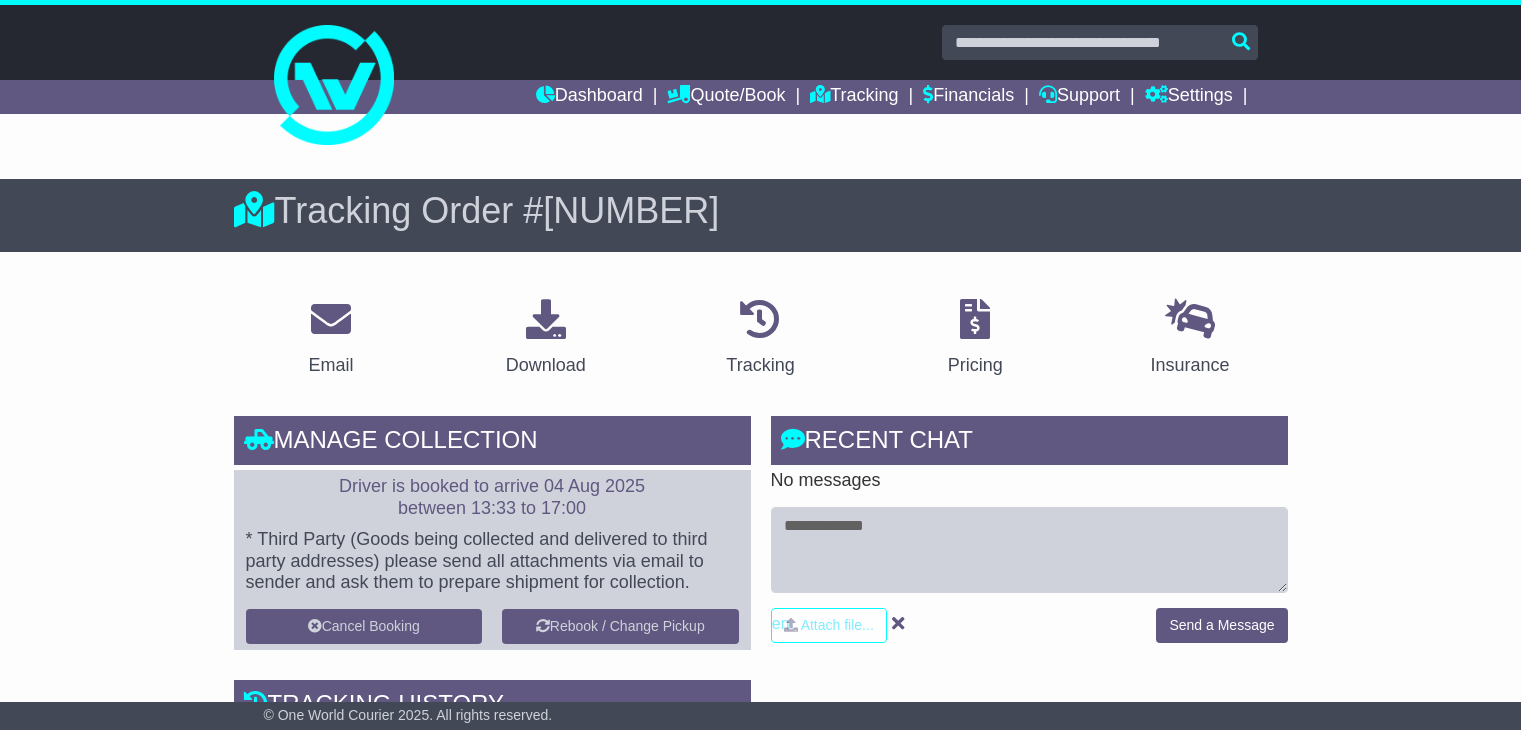 scroll, scrollTop: 0, scrollLeft: 0, axis: both 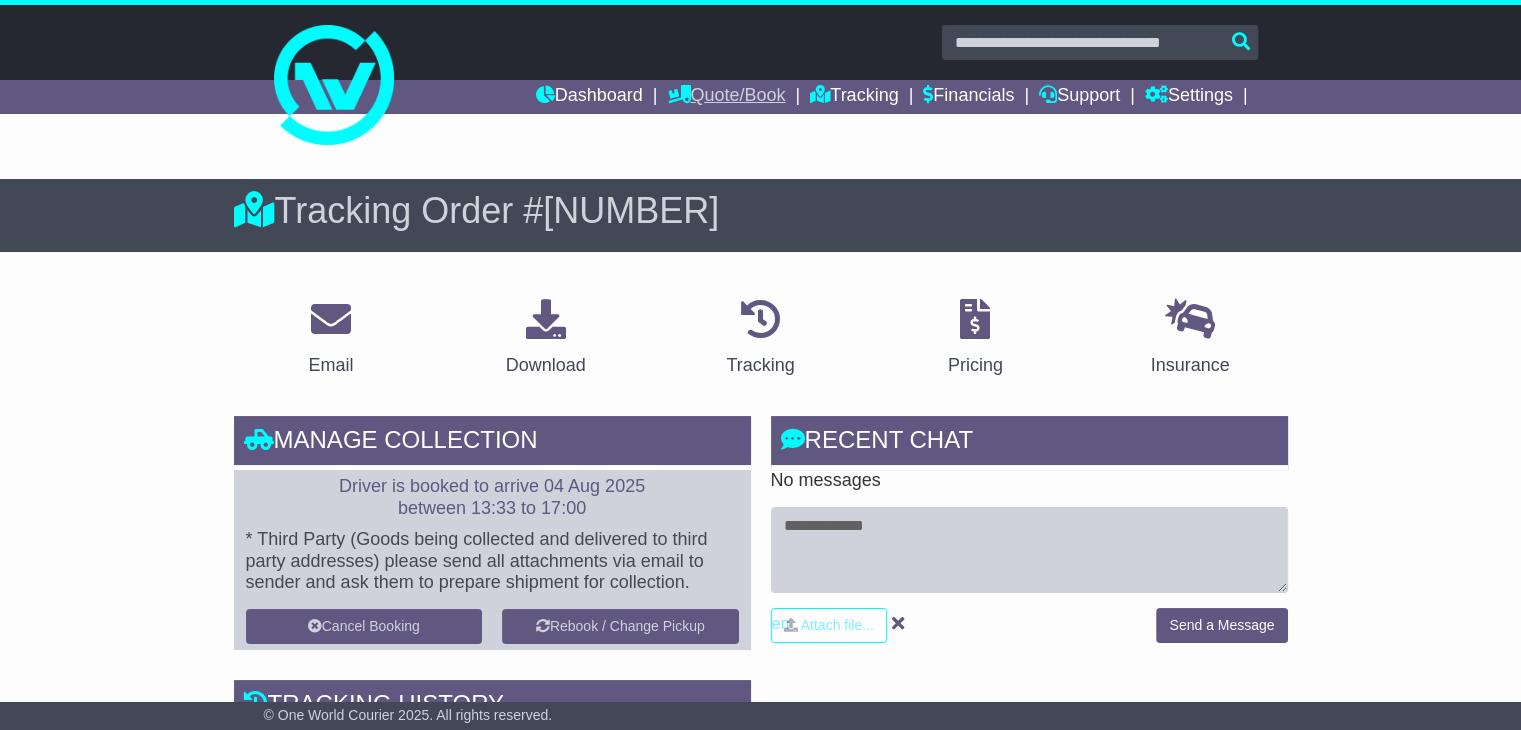 click on "Quote/Book" at bounding box center [726, 97] 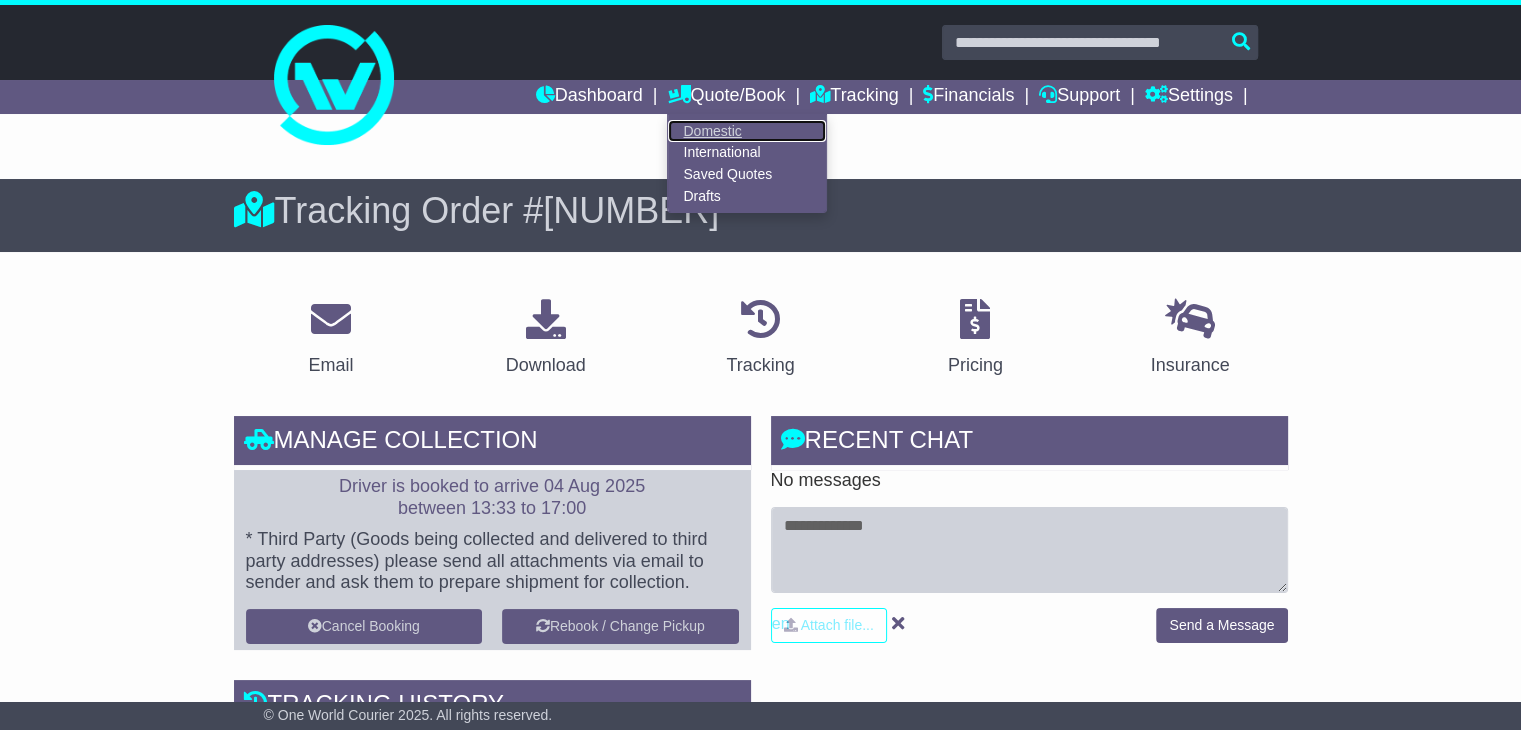 click on "Domestic" at bounding box center (747, 131) 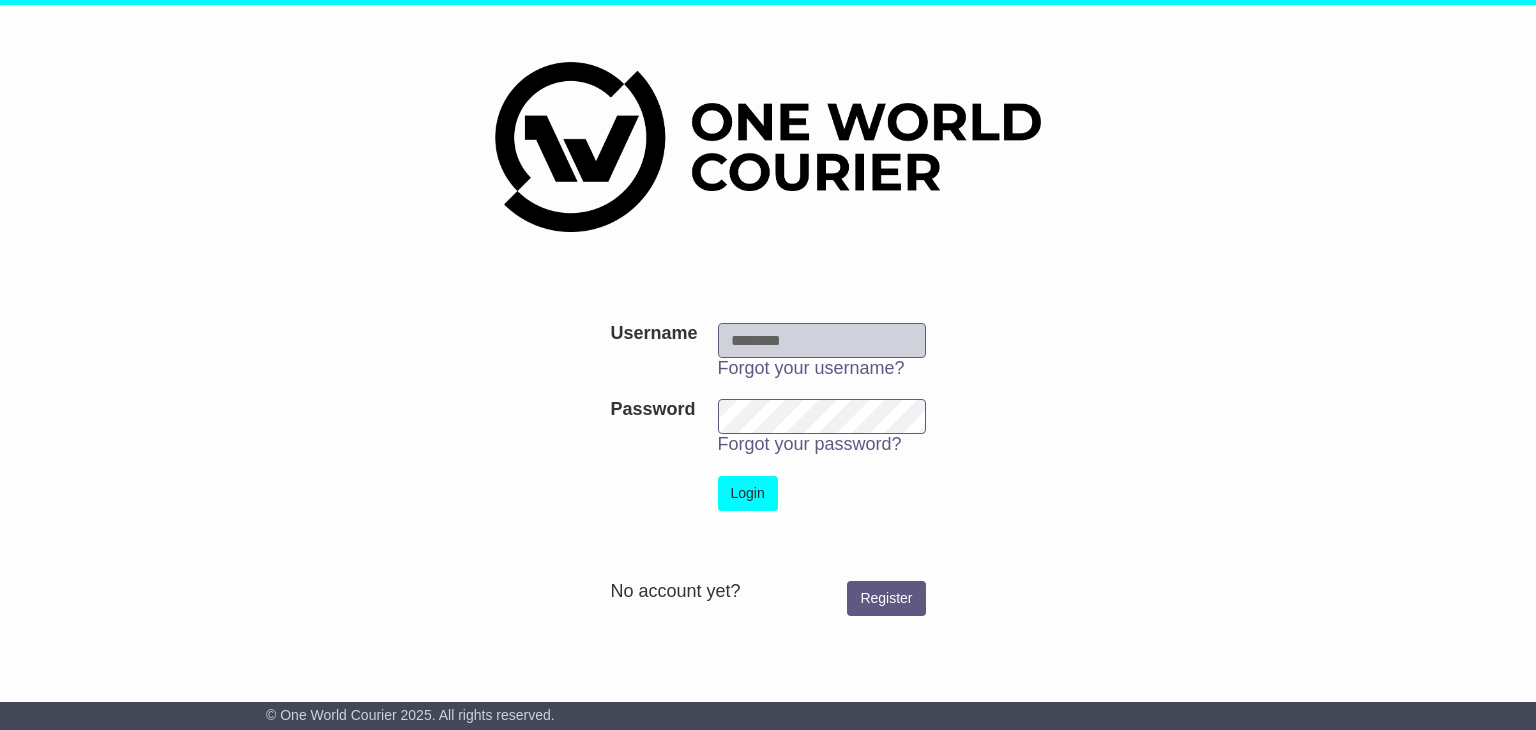 scroll, scrollTop: 0, scrollLeft: 0, axis: both 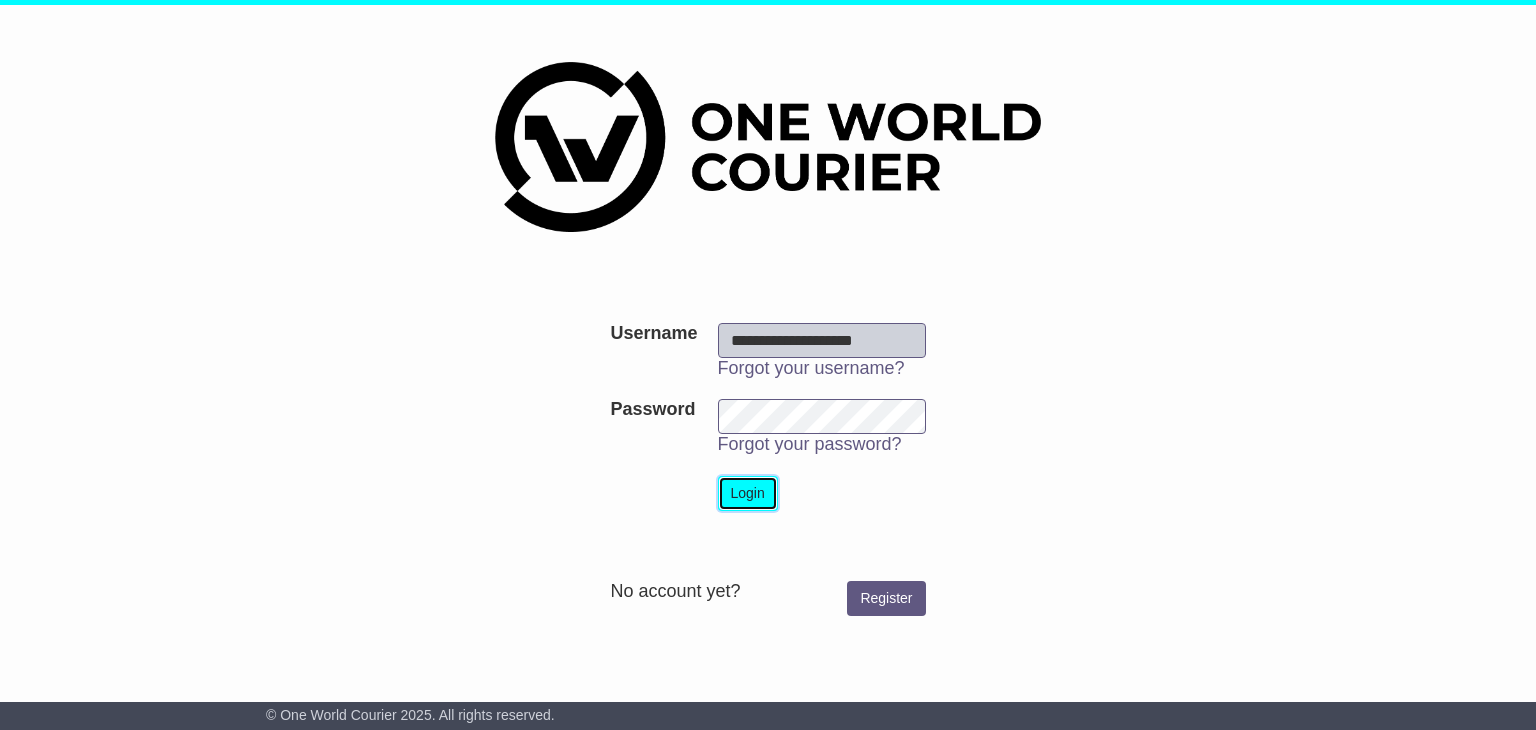 click on "Login" at bounding box center (748, 493) 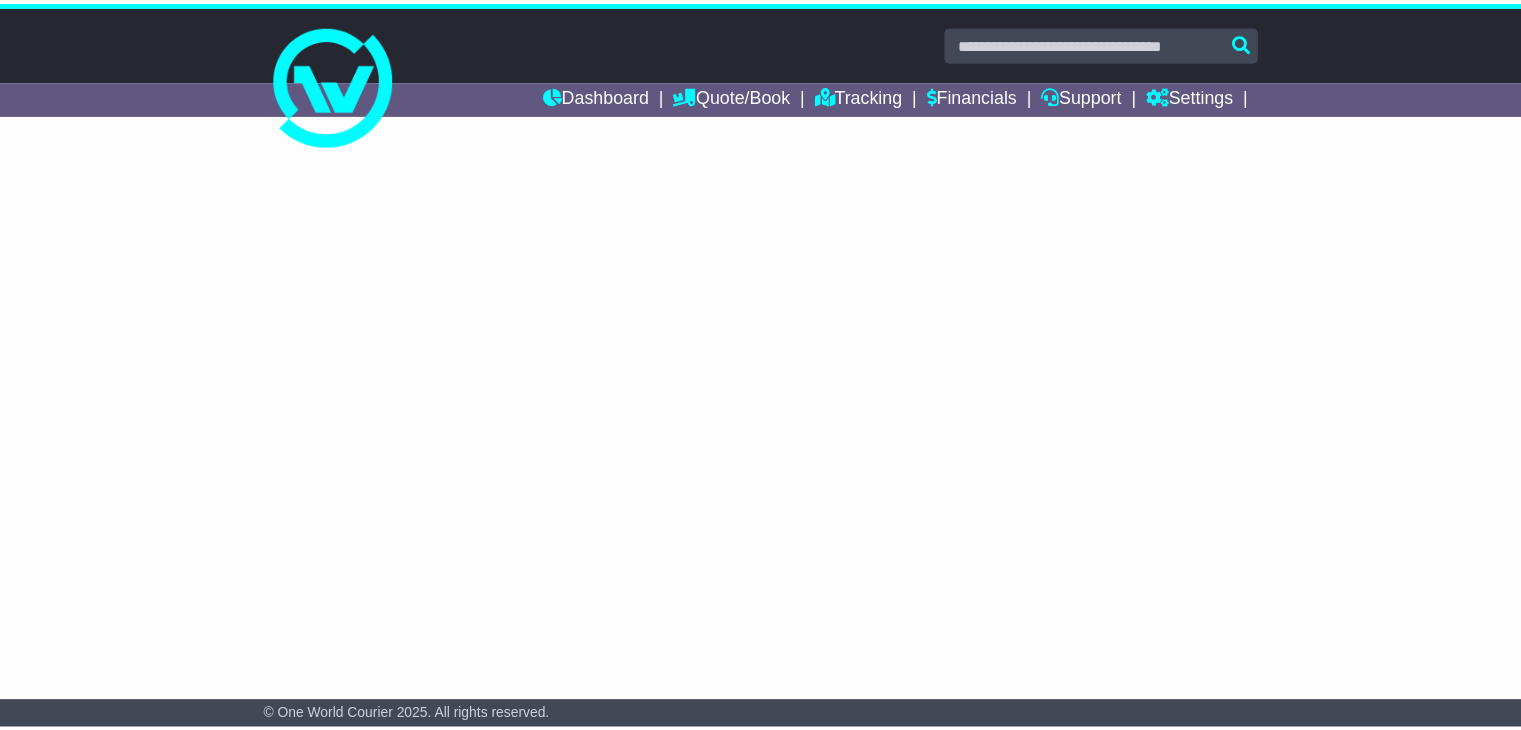 scroll, scrollTop: 0, scrollLeft: 0, axis: both 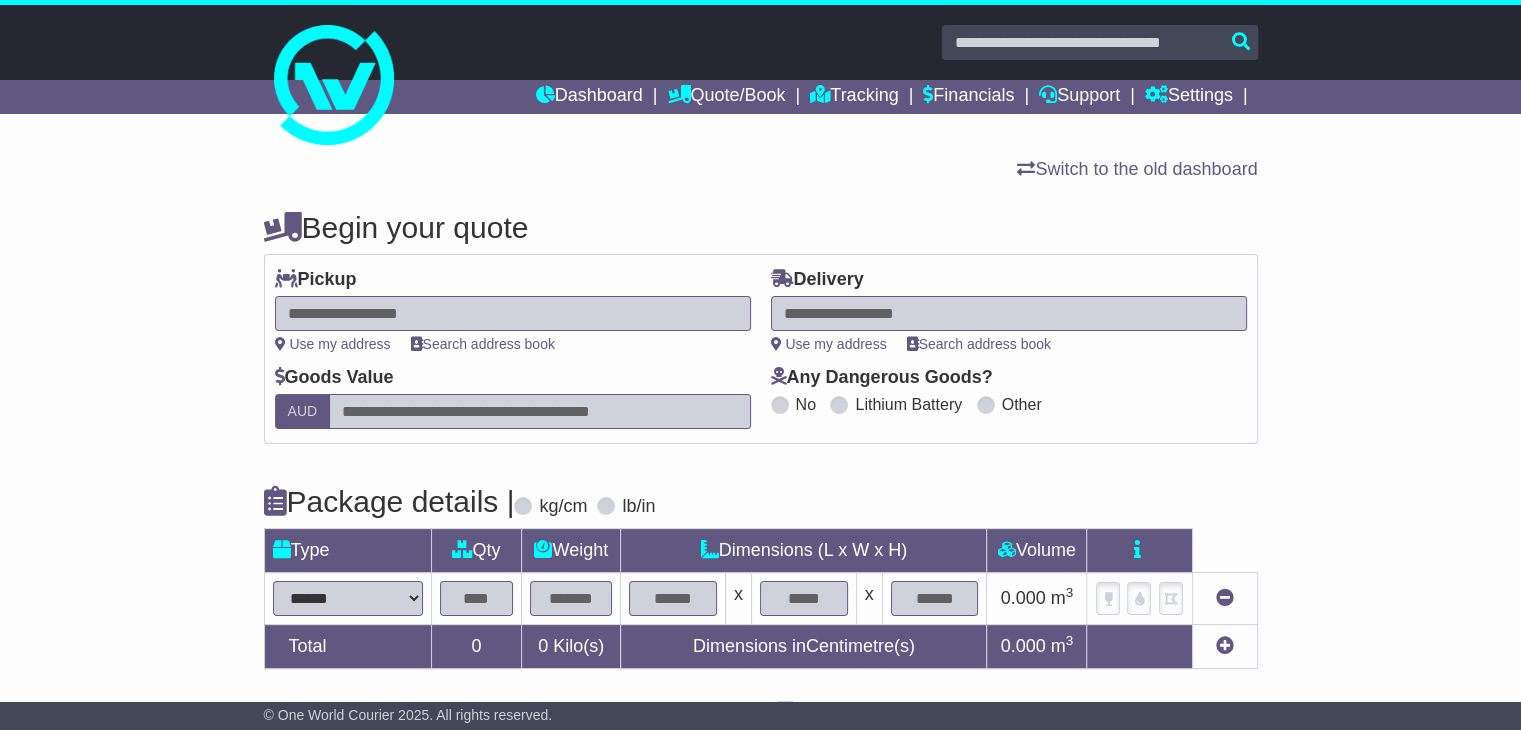 click at bounding box center [513, 313] 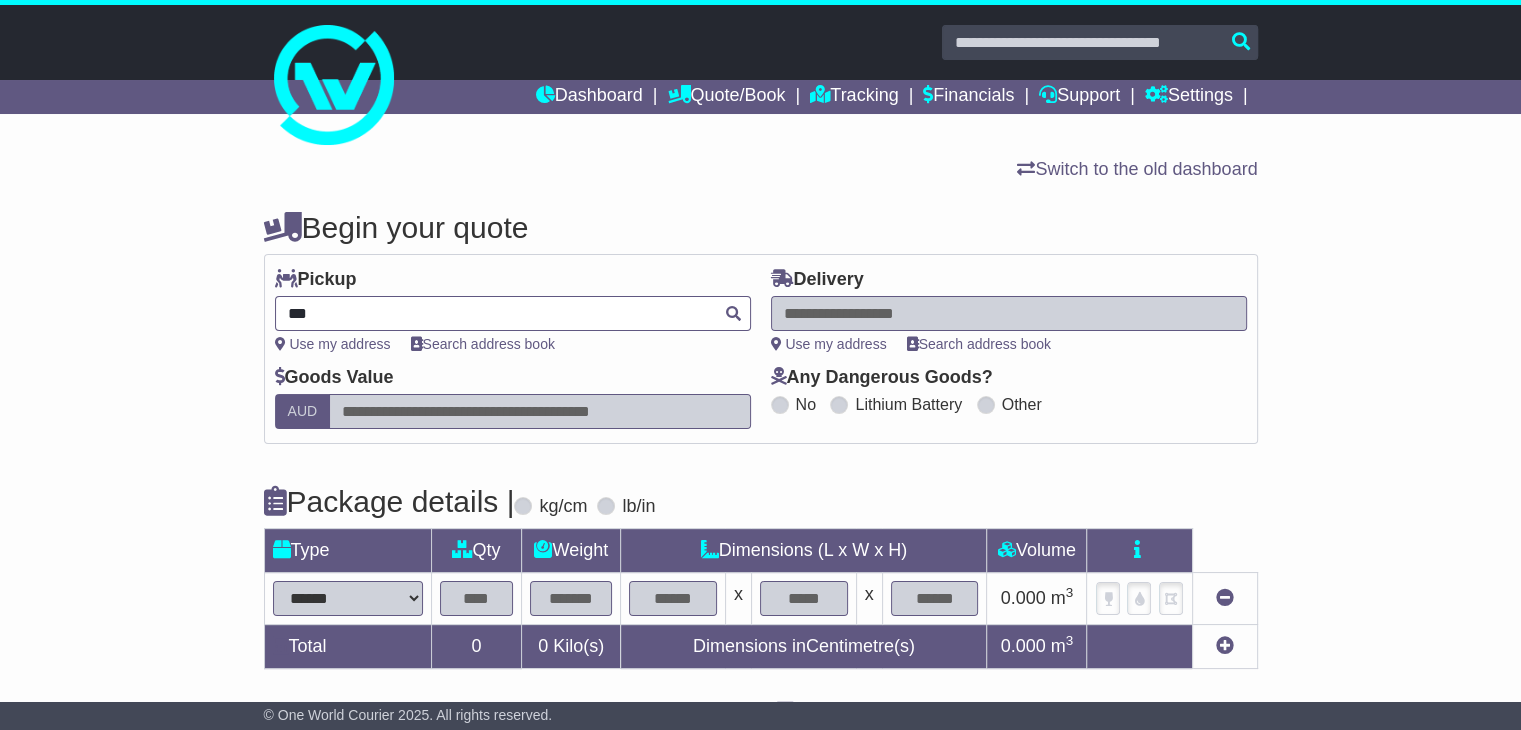 type on "****" 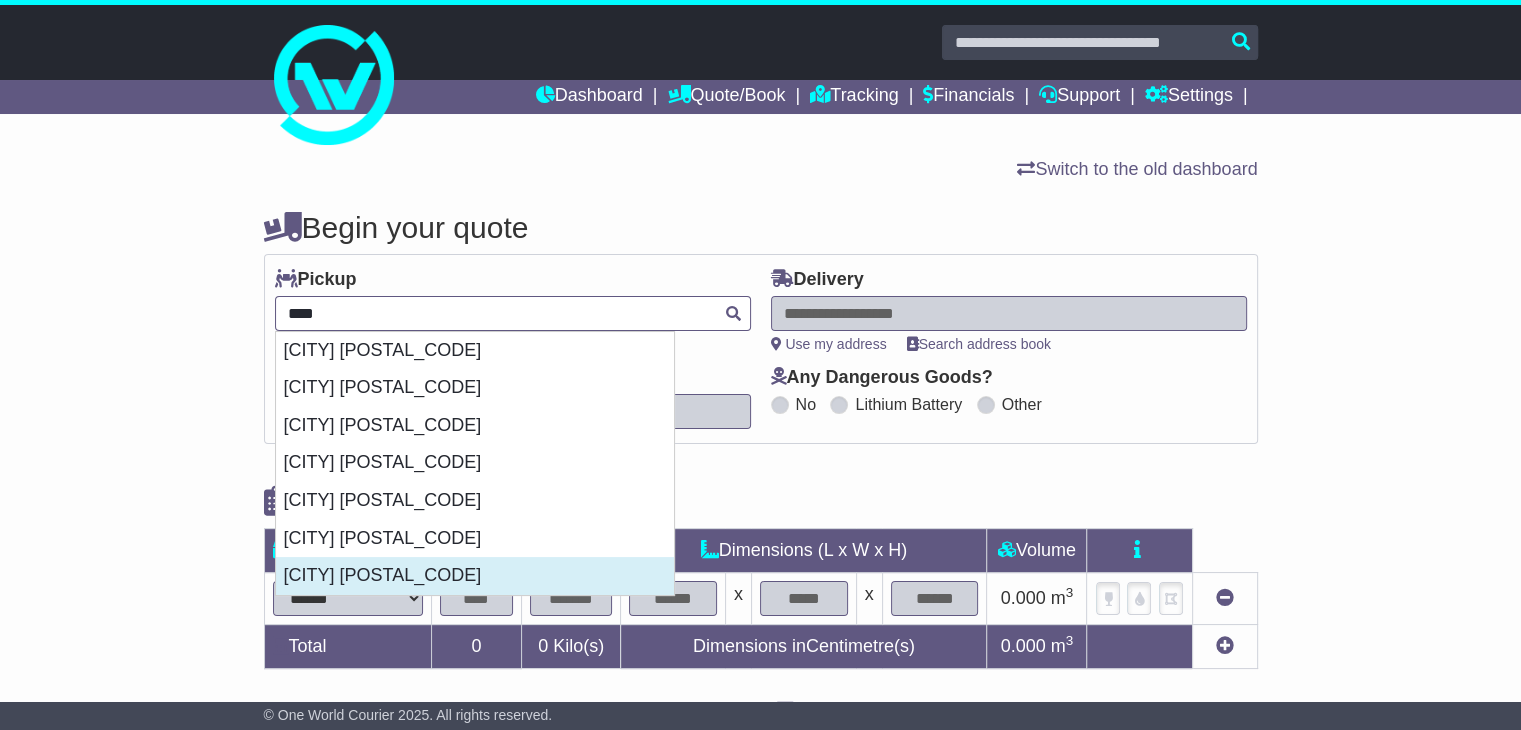click on "[CITY] [POSTAL_CODE]" at bounding box center [475, 576] 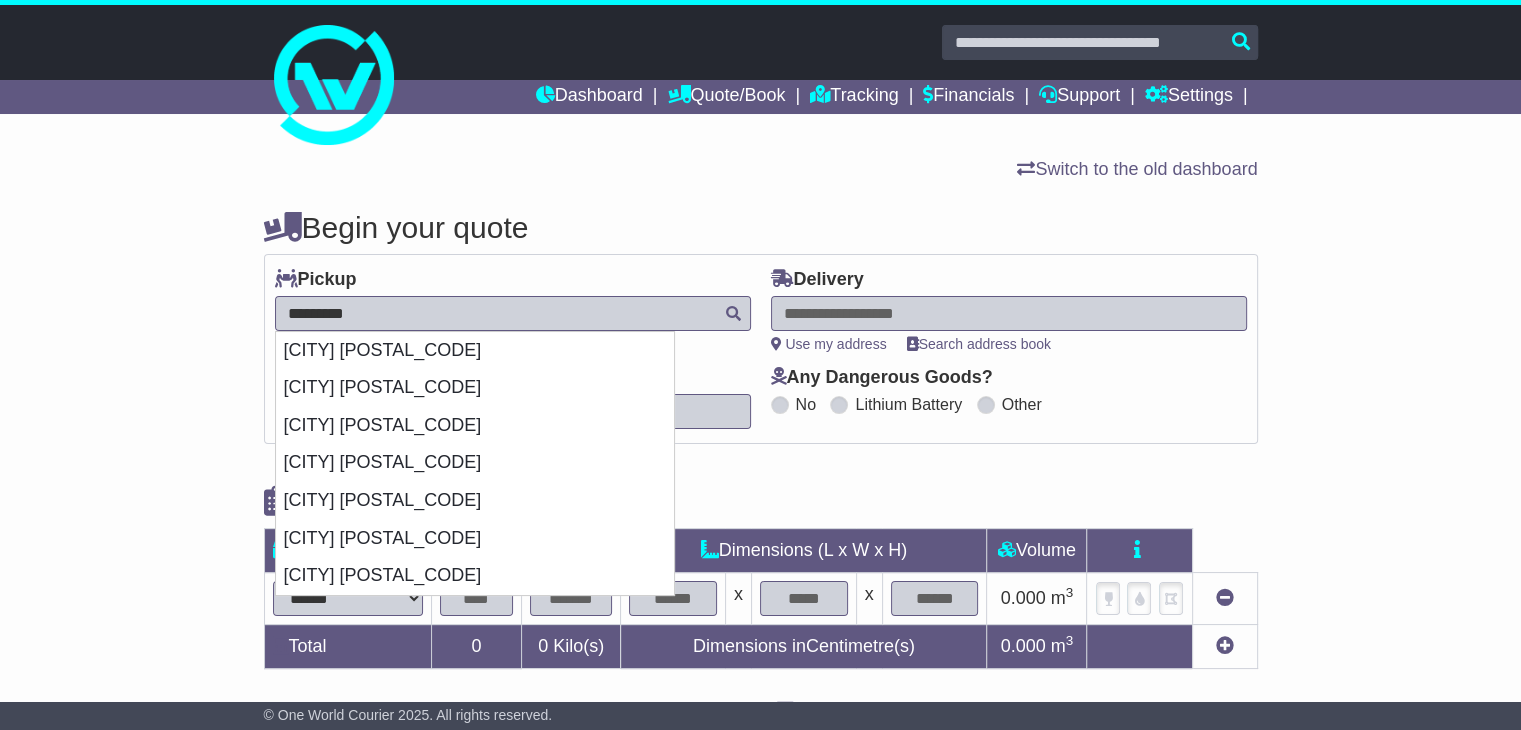 type on "**********" 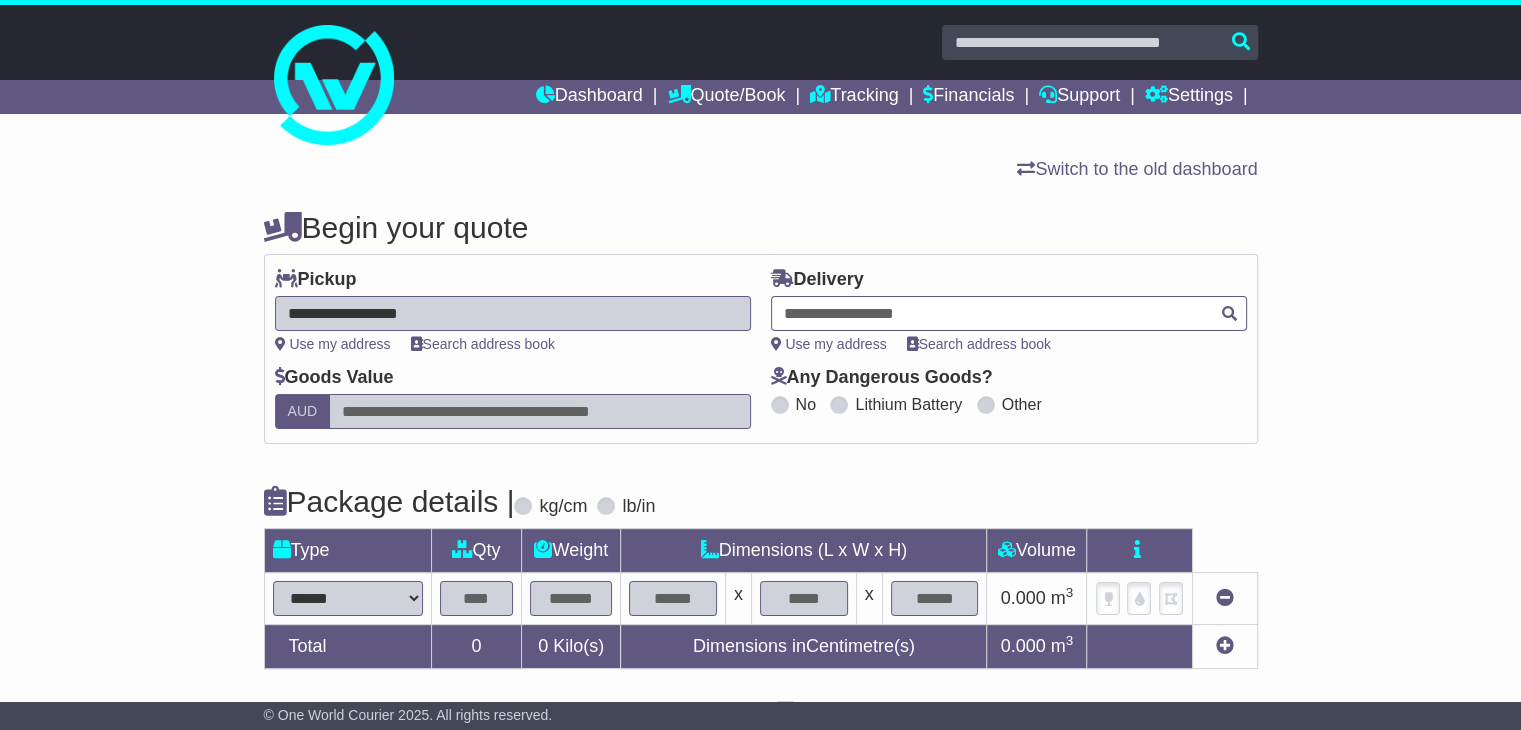 click at bounding box center (1009, 313) 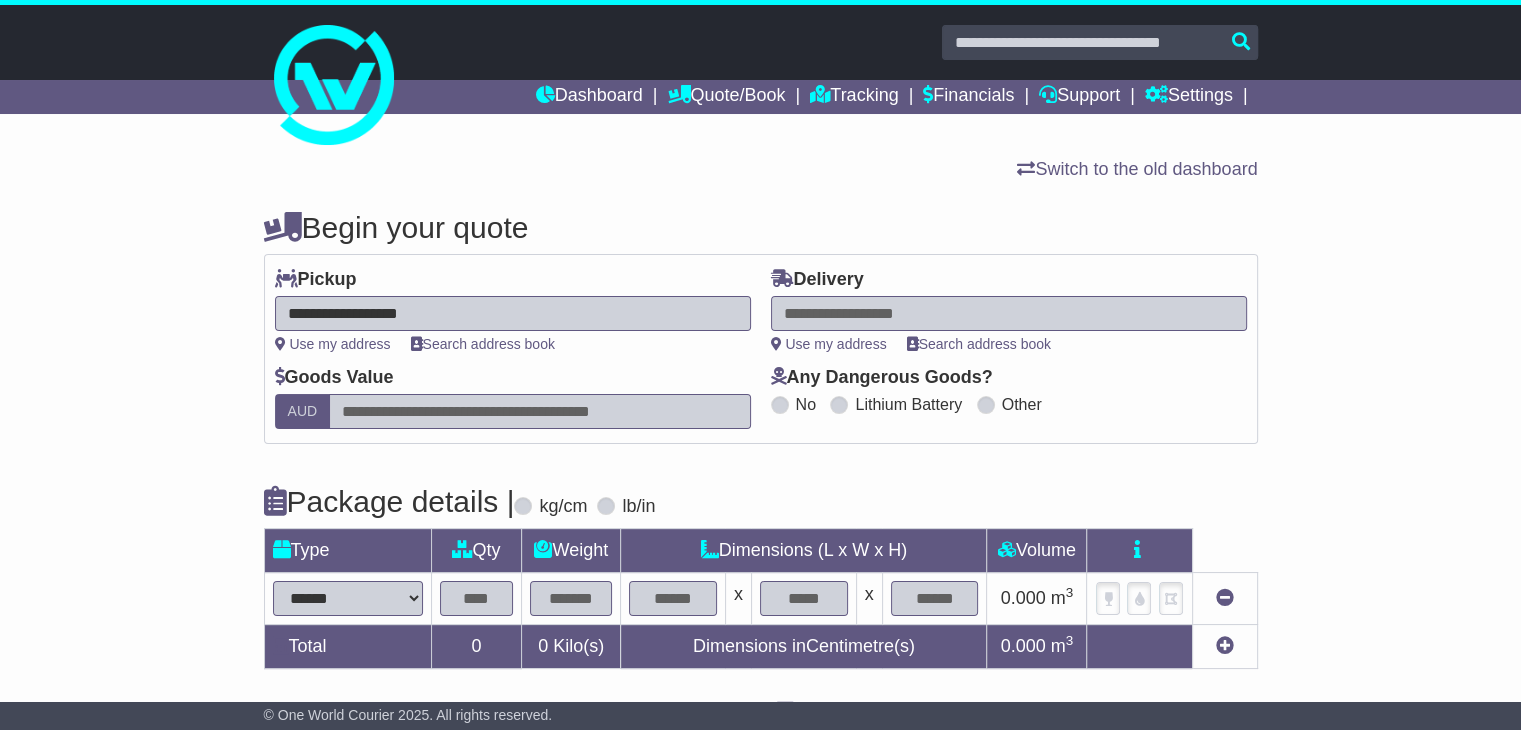 click at bounding box center [1009, 313] 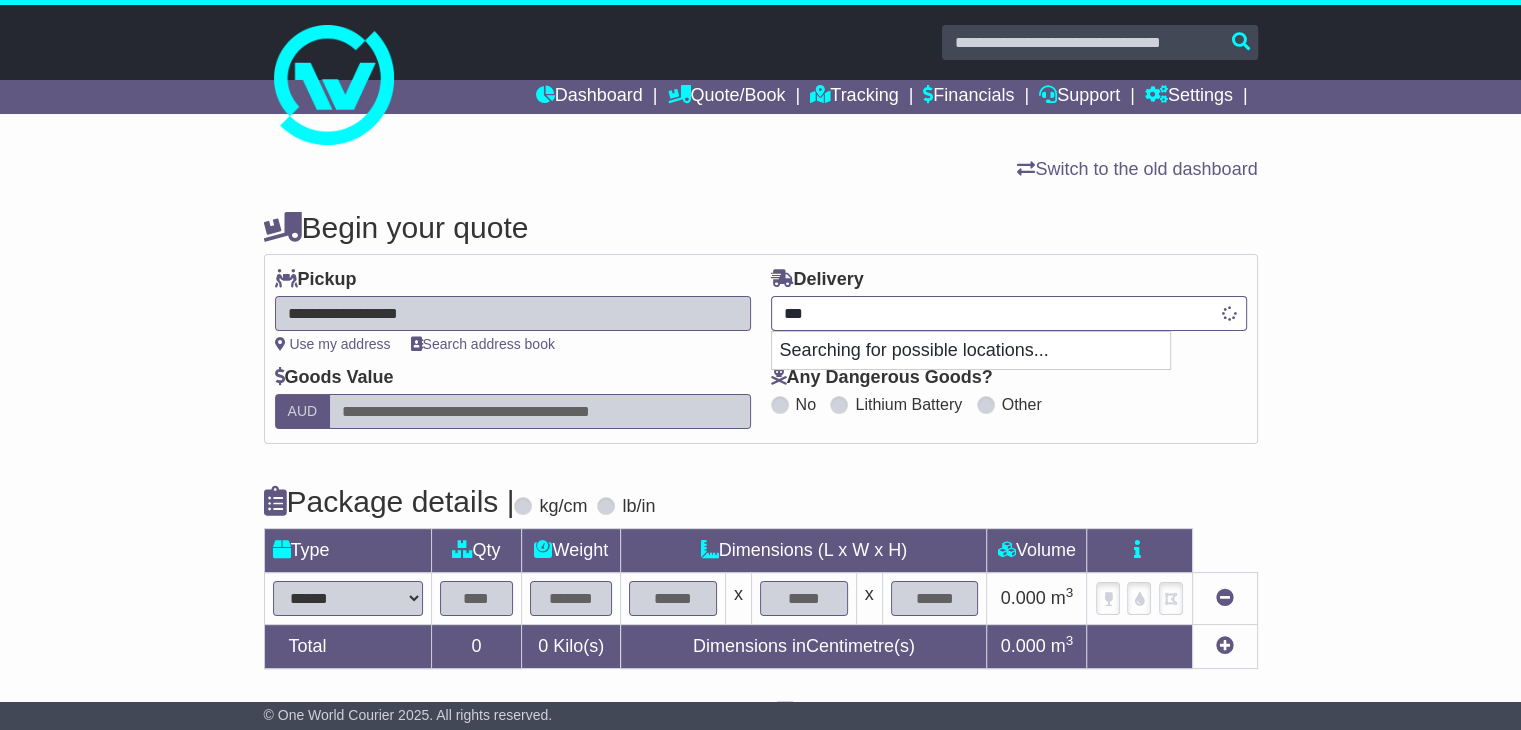 type on "****" 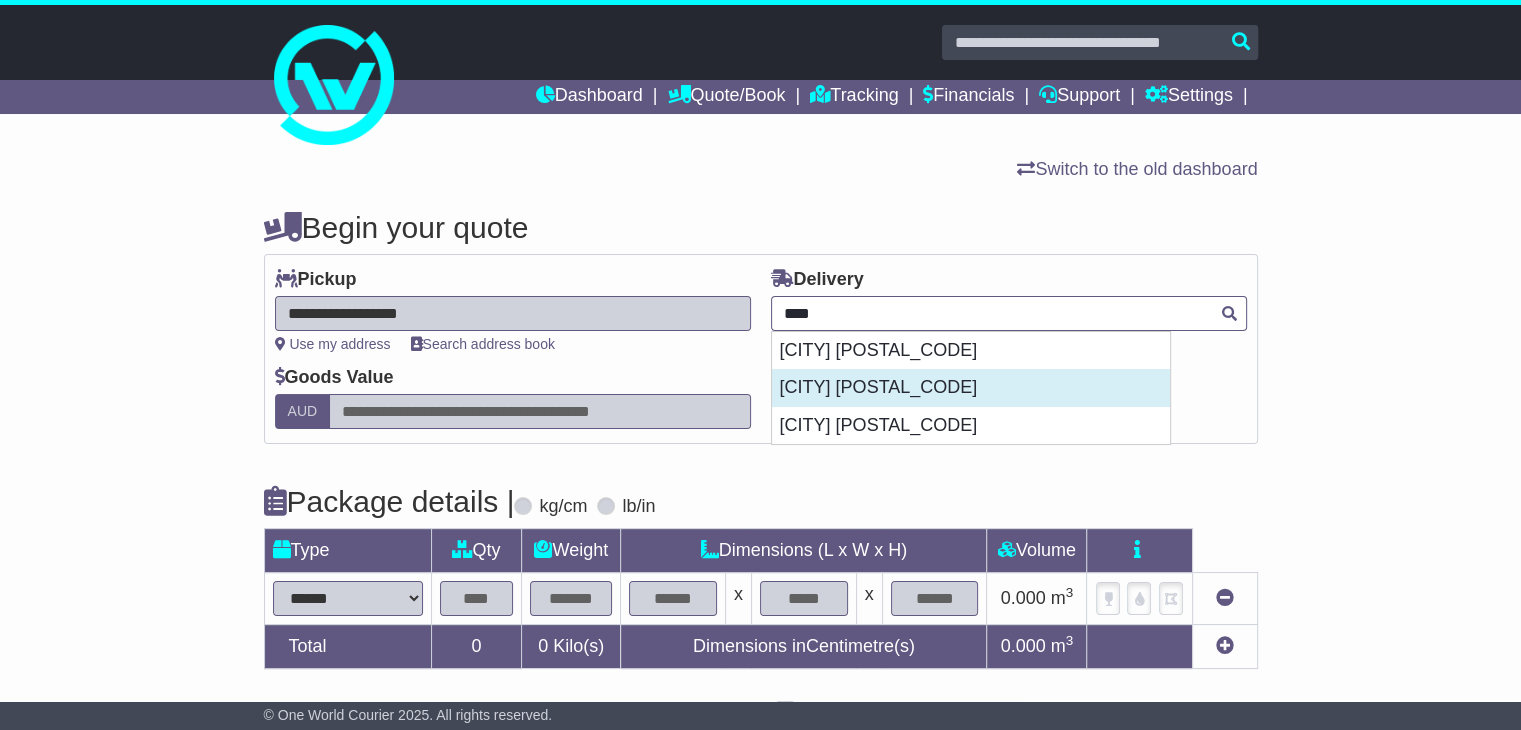 click on "[CITY] [POSTAL_CODE]" at bounding box center [971, 388] 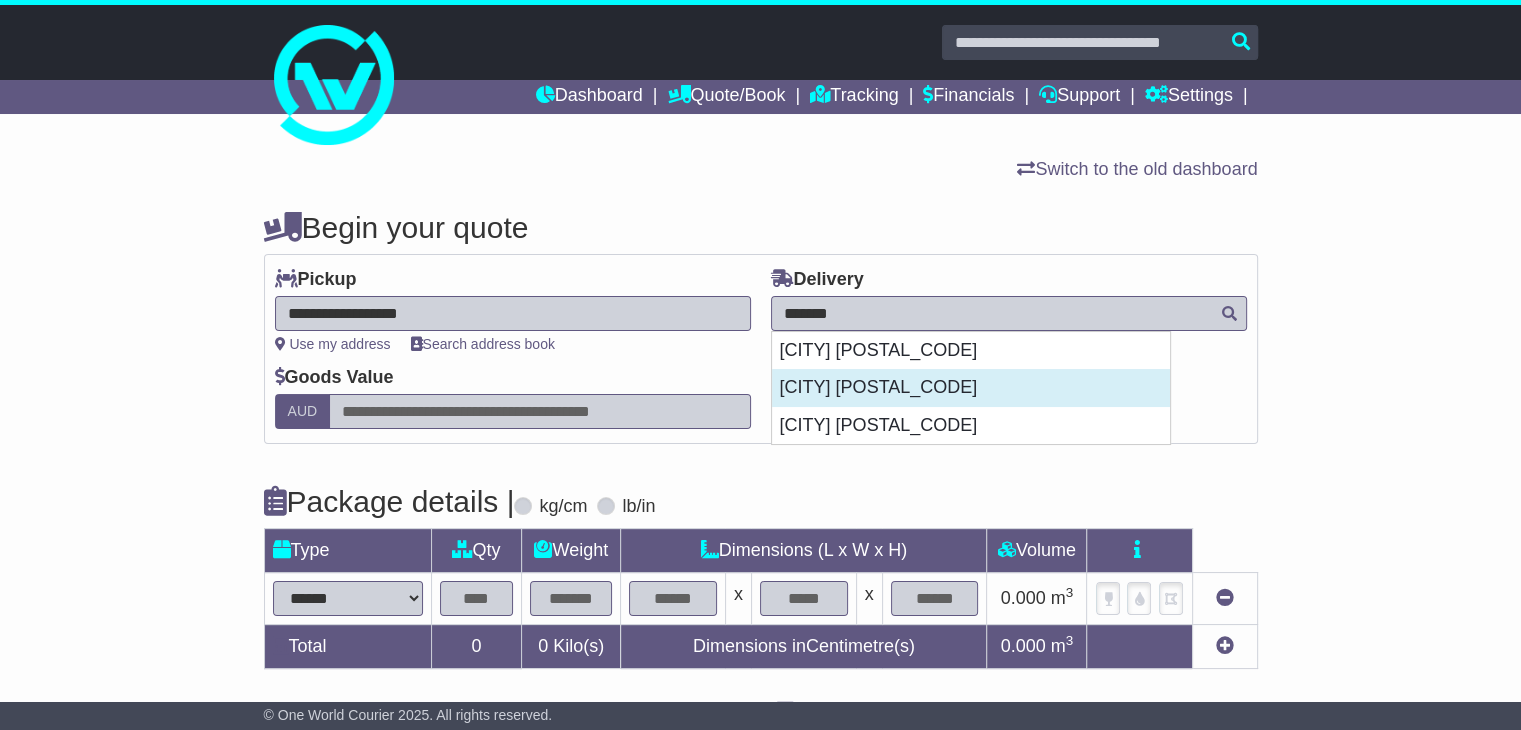 type on "**********" 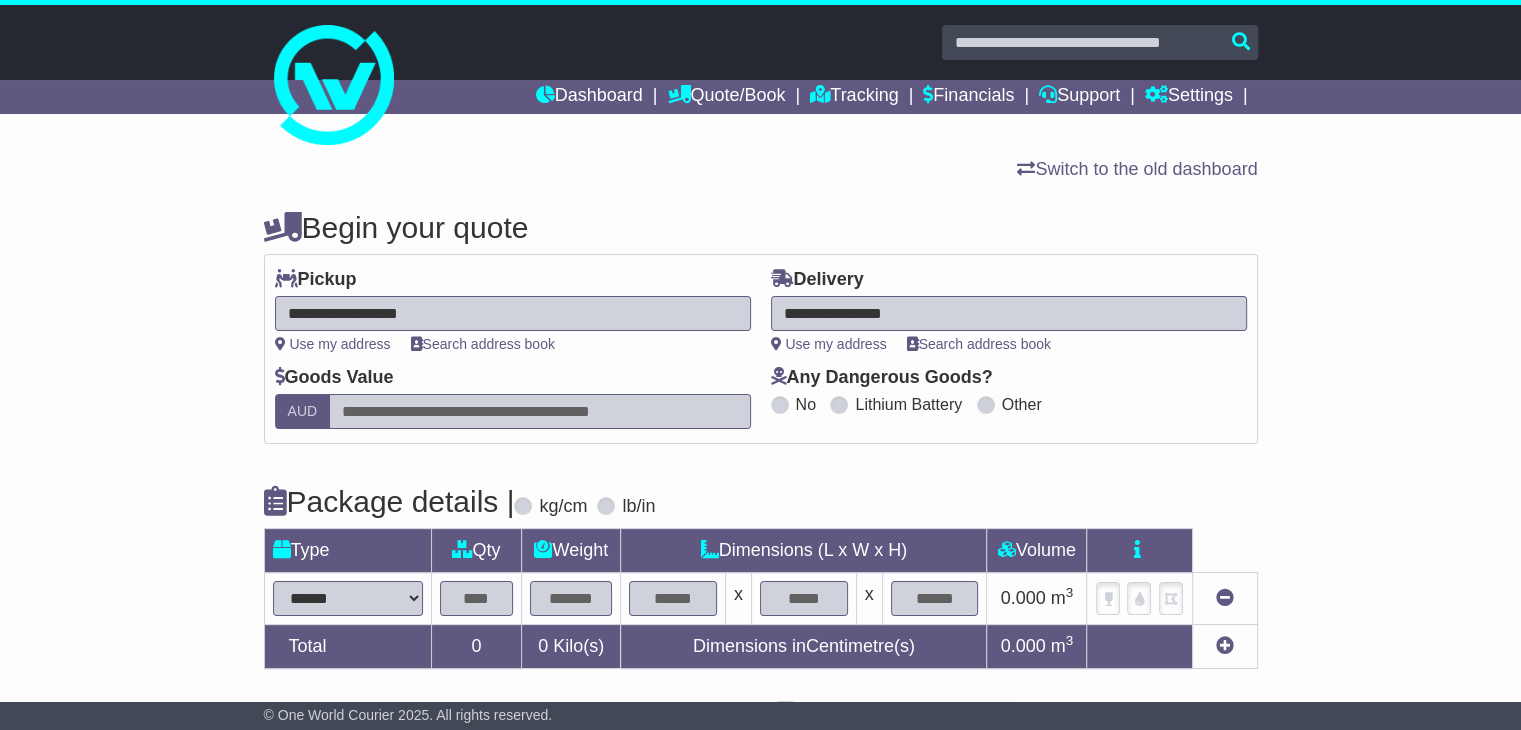 drag, startPoint x: 408, startPoint y: 596, endPoint x: 400, endPoint y: 584, distance: 14.422205 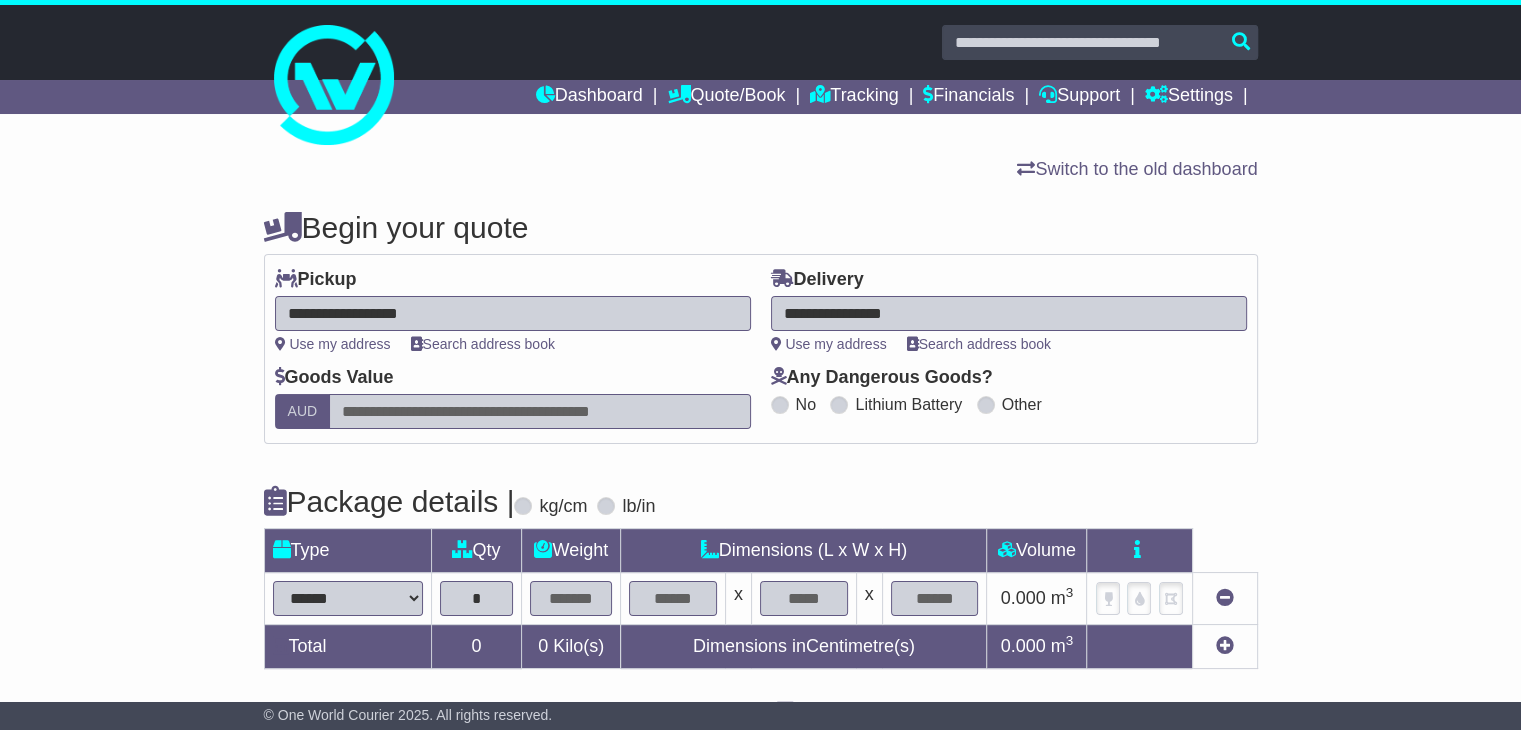 type on "*" 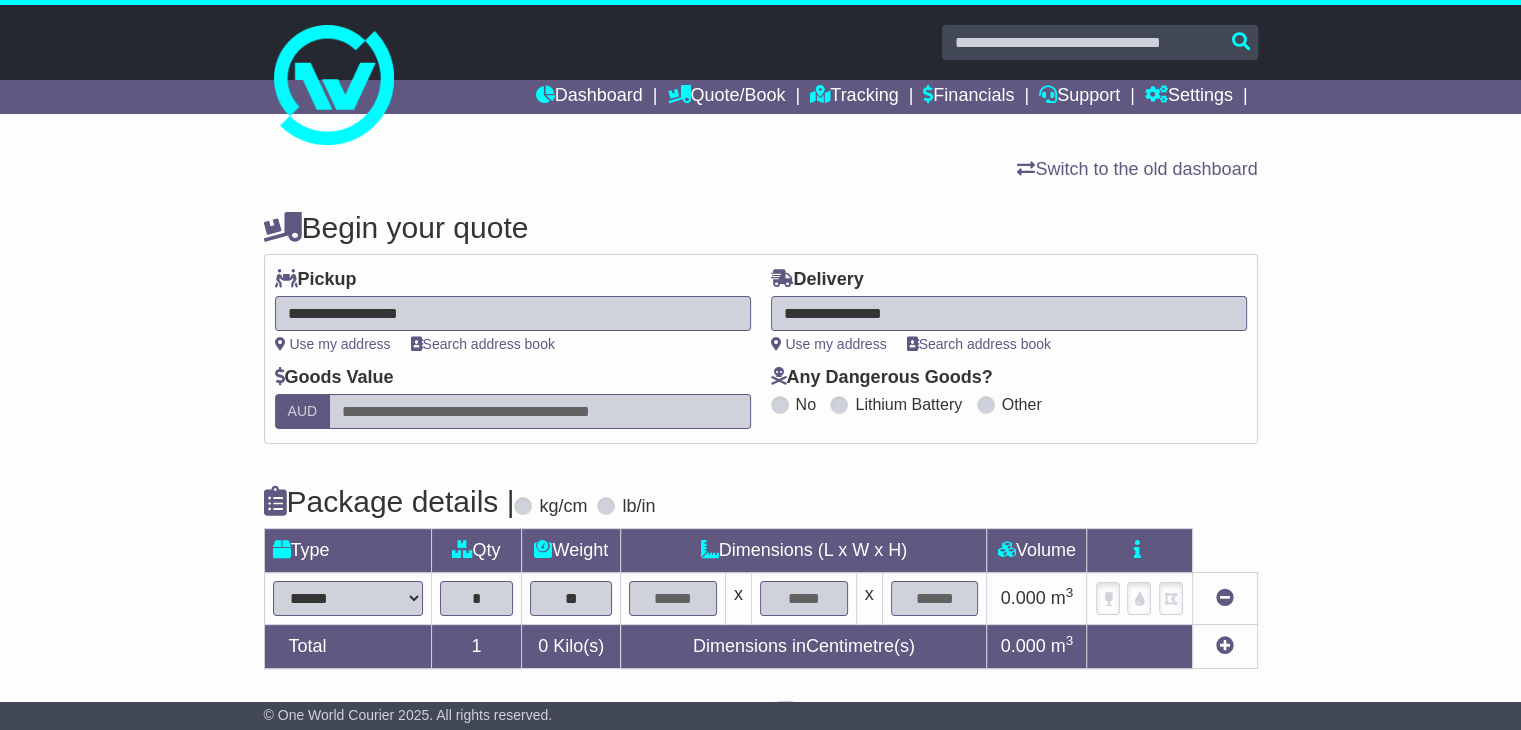 type on "**" 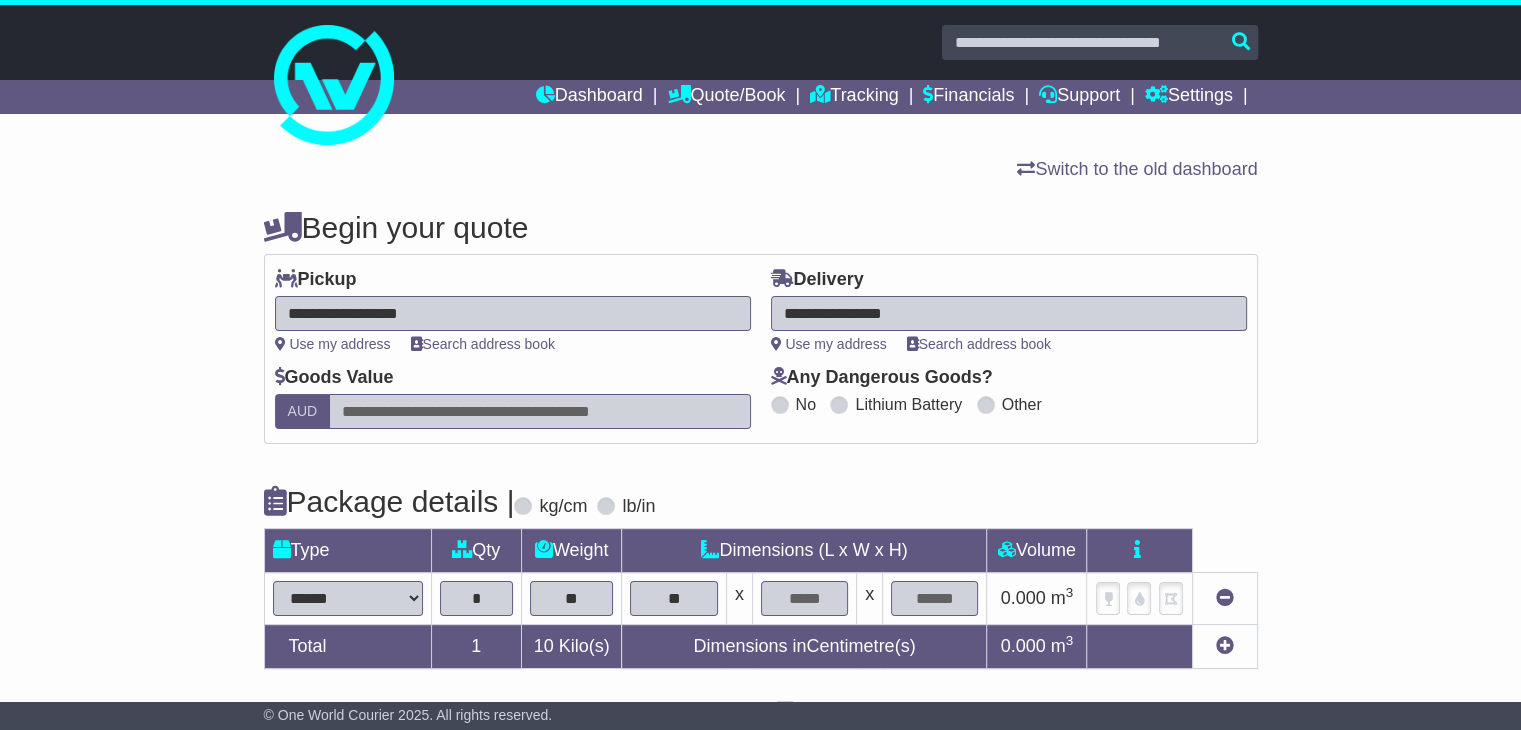 type on "**" 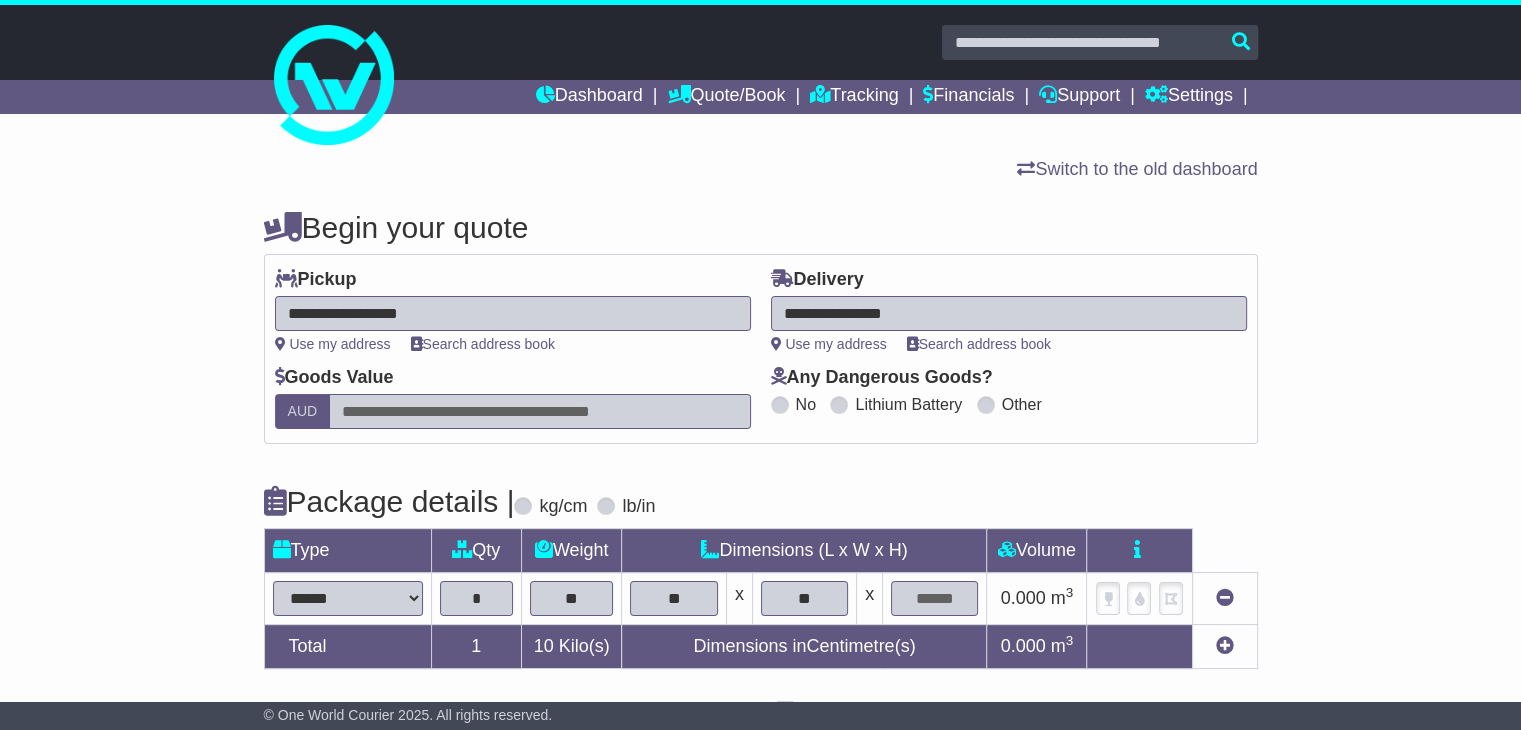 type on "**" 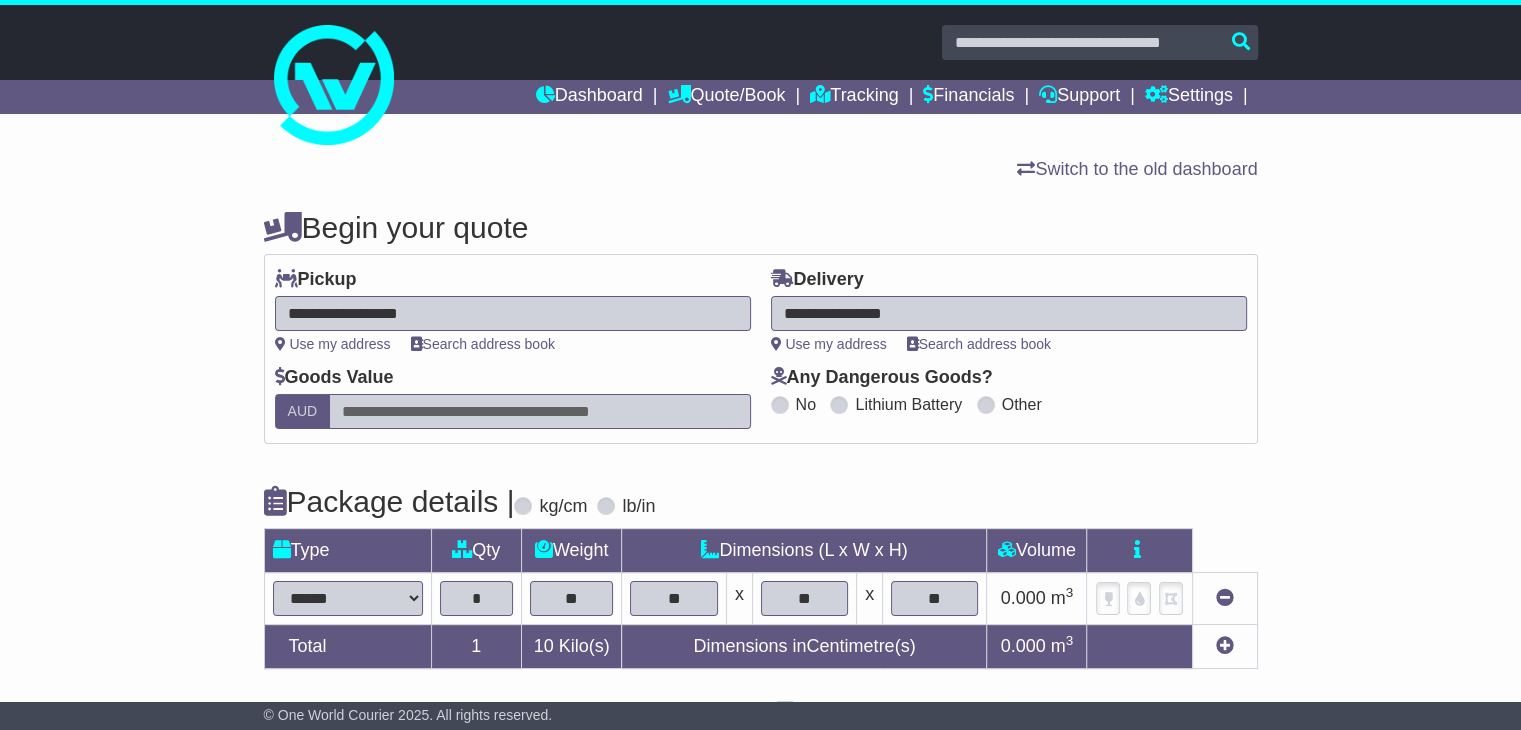 type on "**" 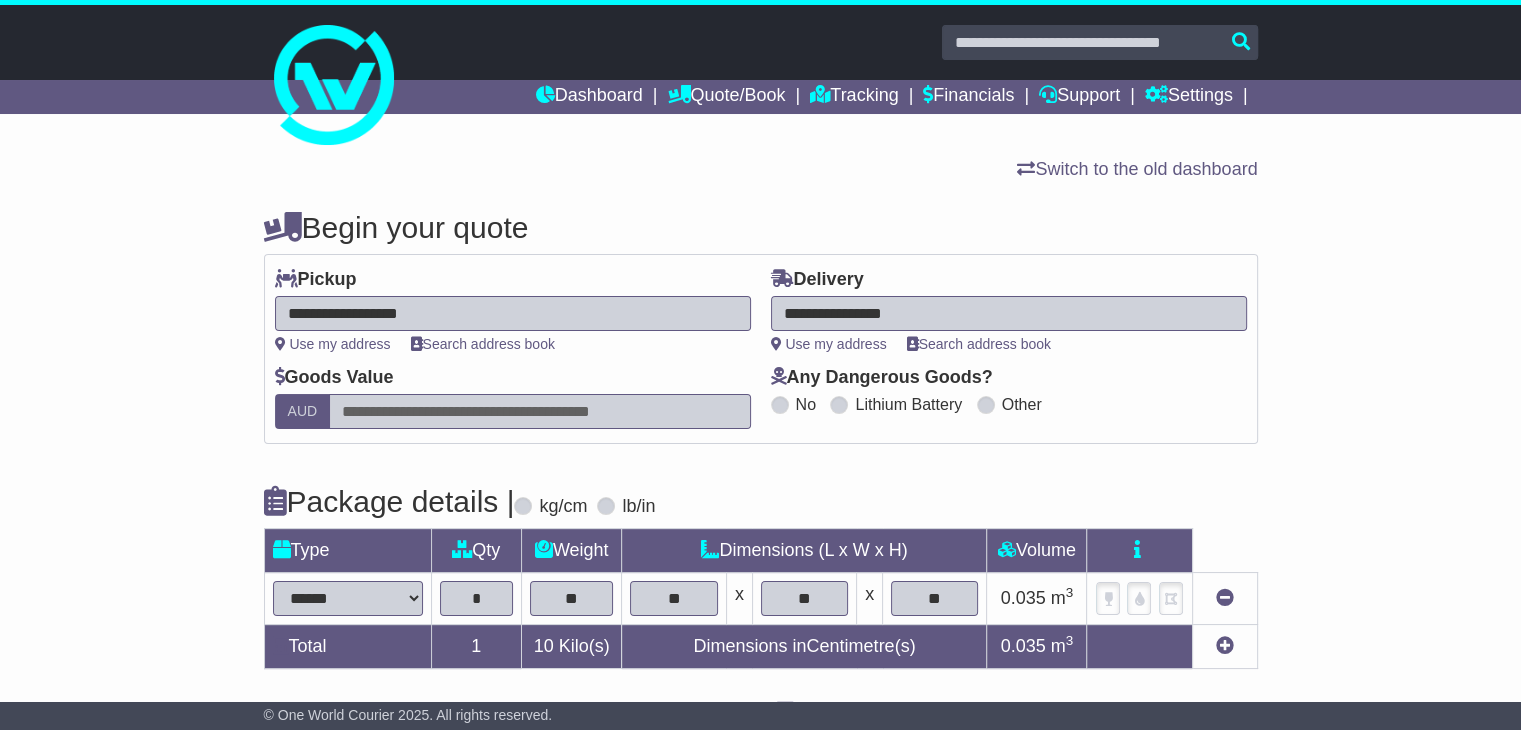 drag, startPoint x: 1222, startPoint y: 636, endPoint x: 821, endPoint y: 622, distance: 401.24432 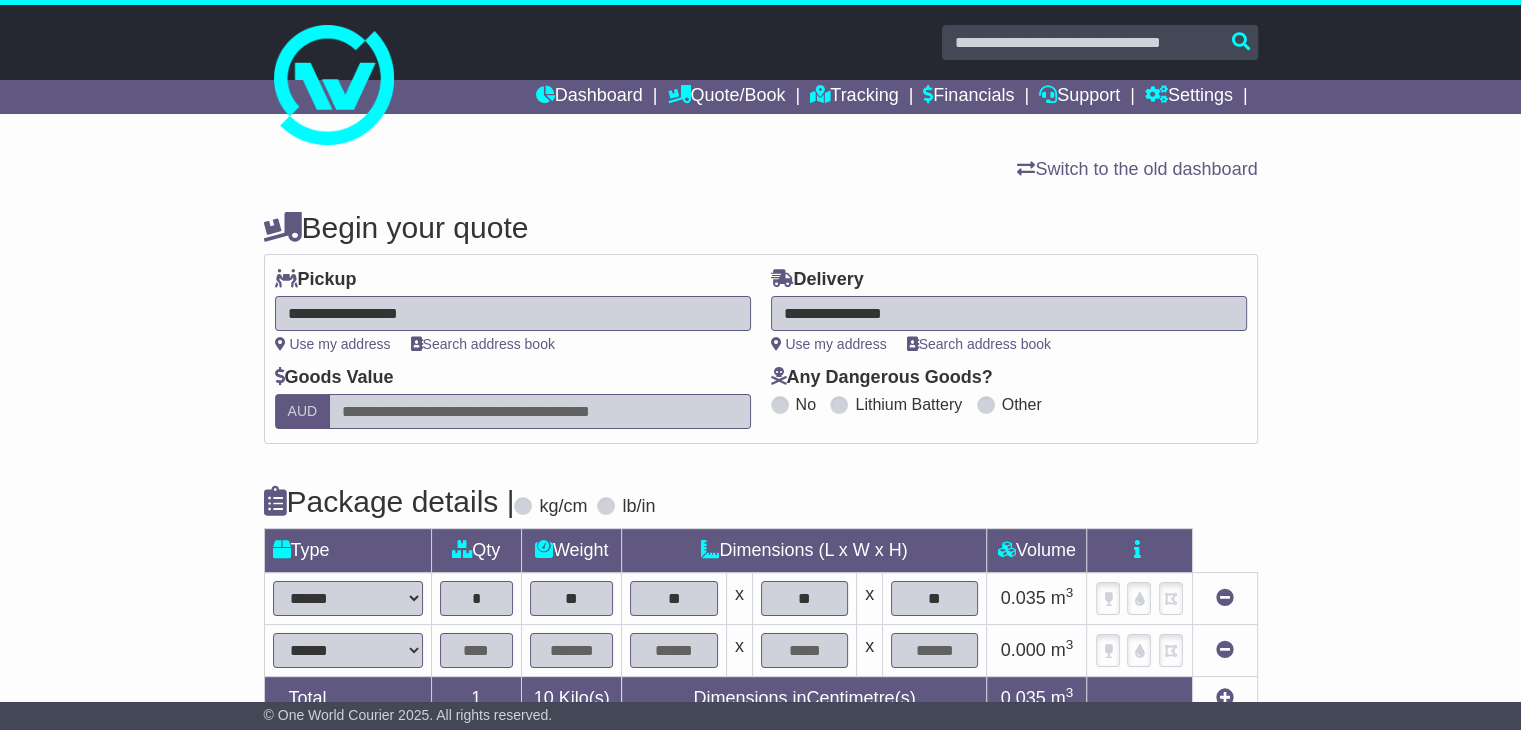 click at bounding box center [476, 650] 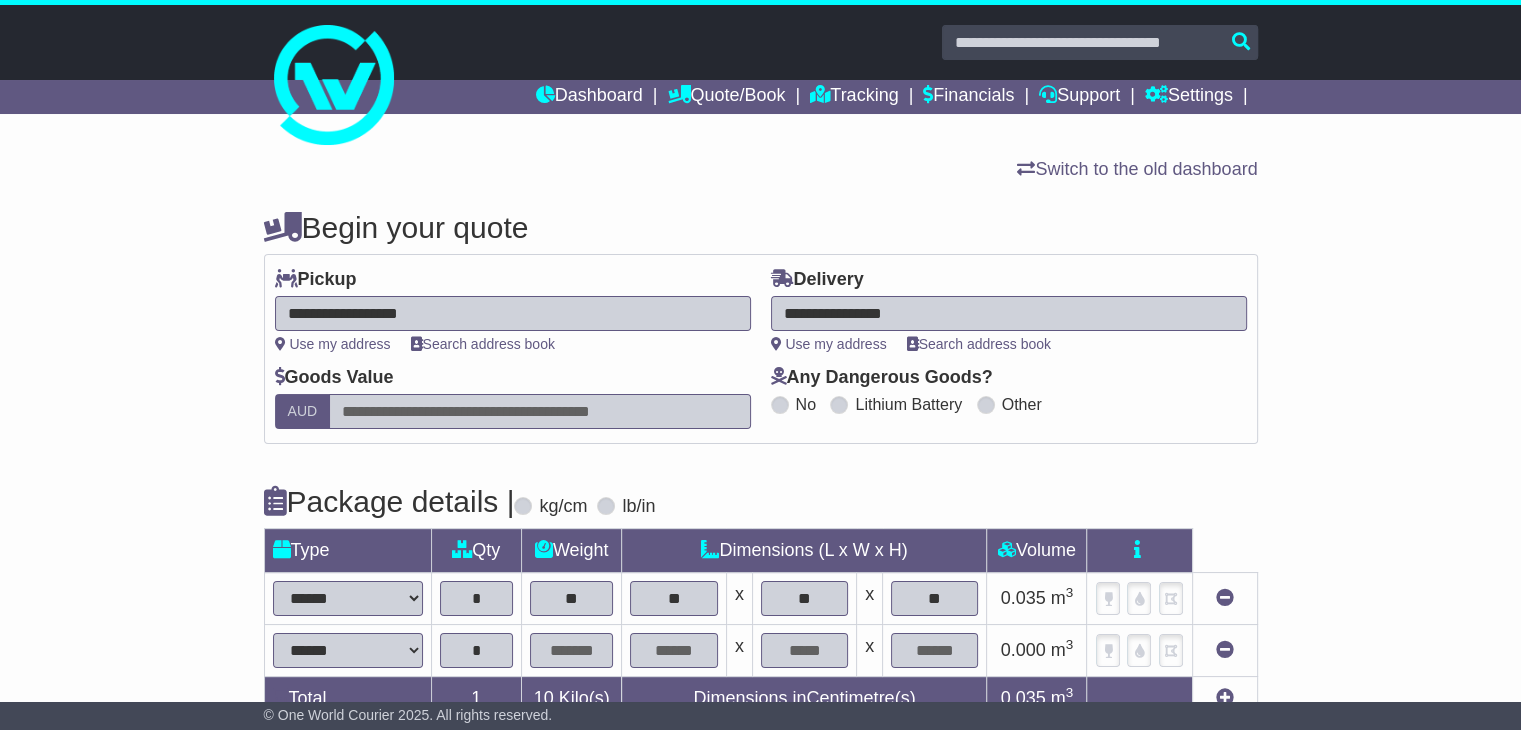 type on "*" 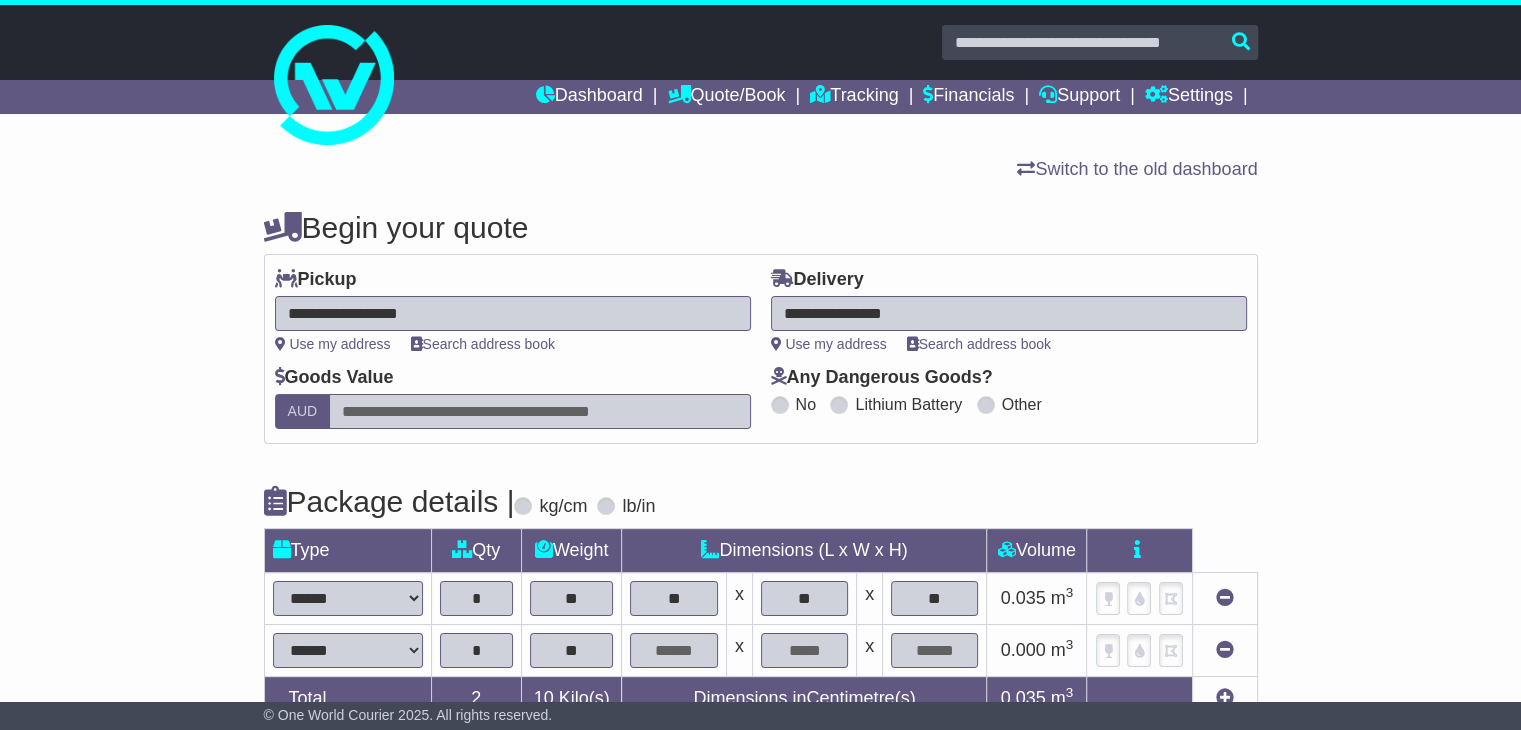 type on "**" 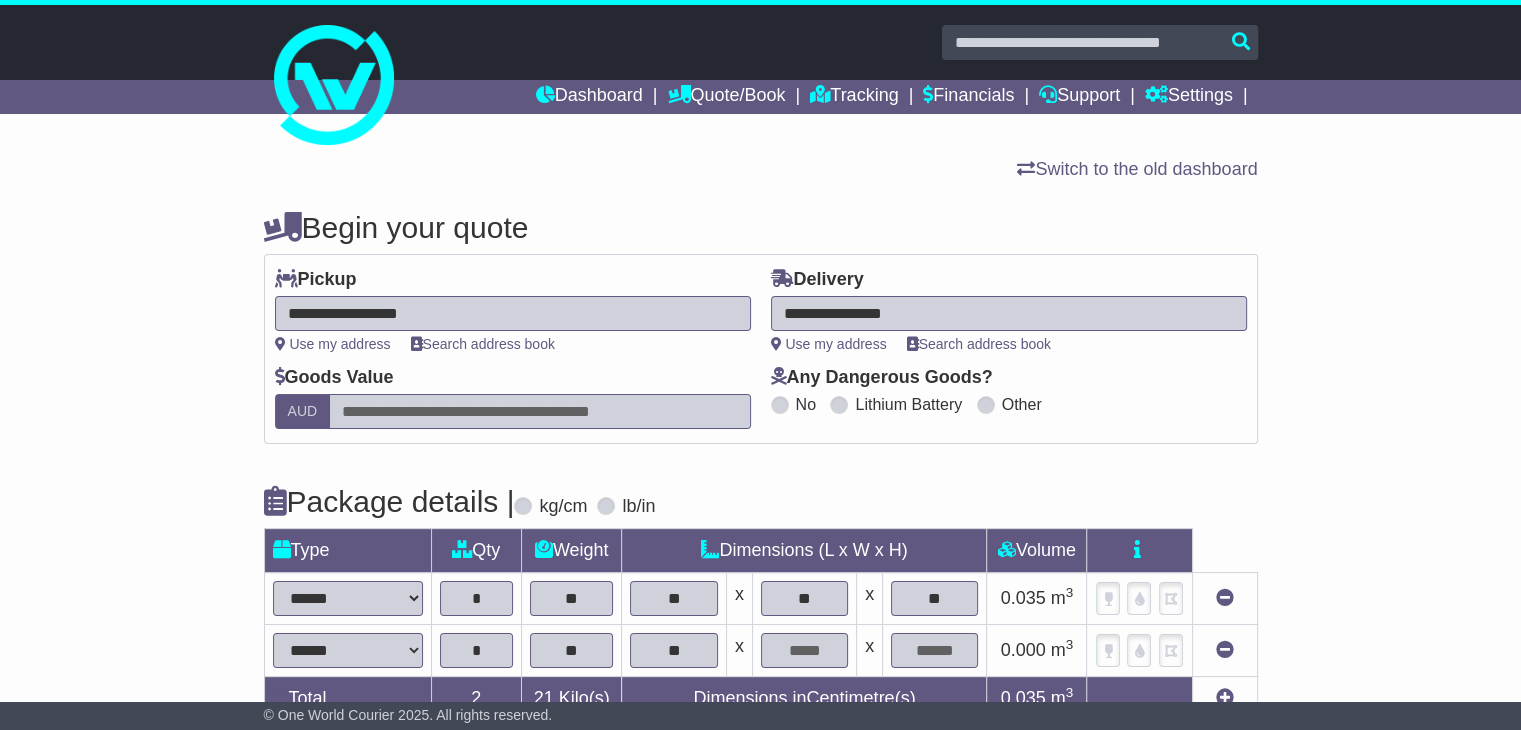 type on "**" 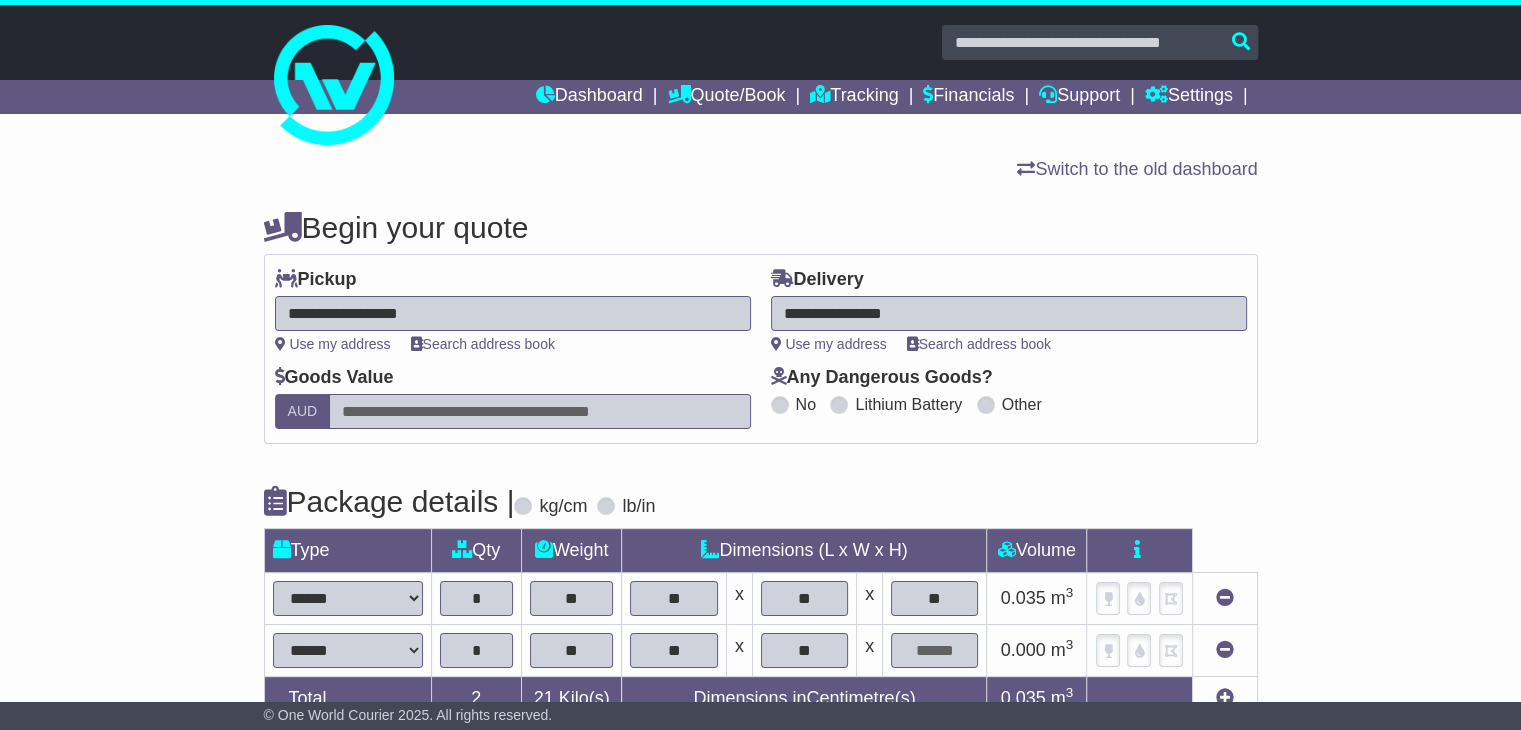 type on "**" 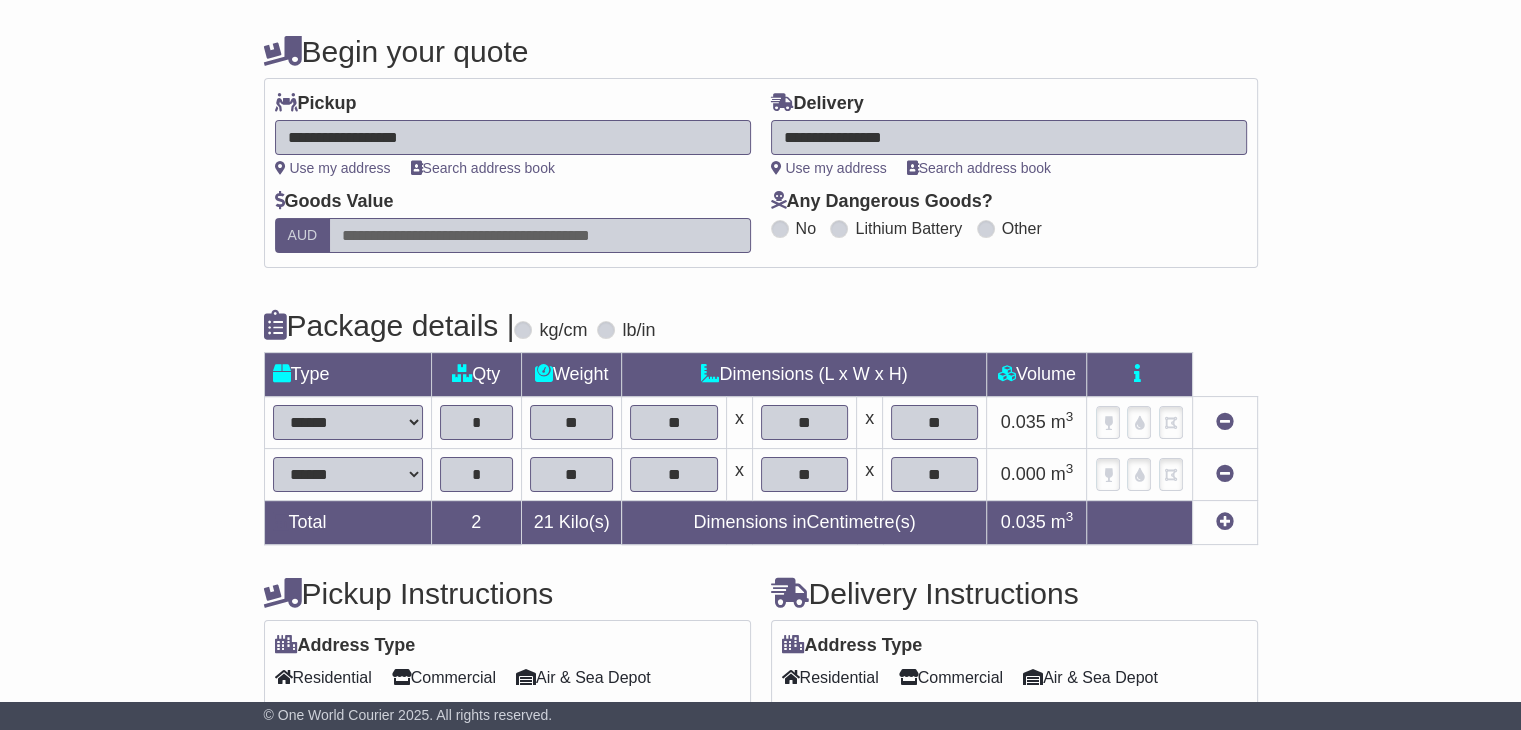 scroll, scrollTop: 200, scrollLeft: 0, axis: vertical 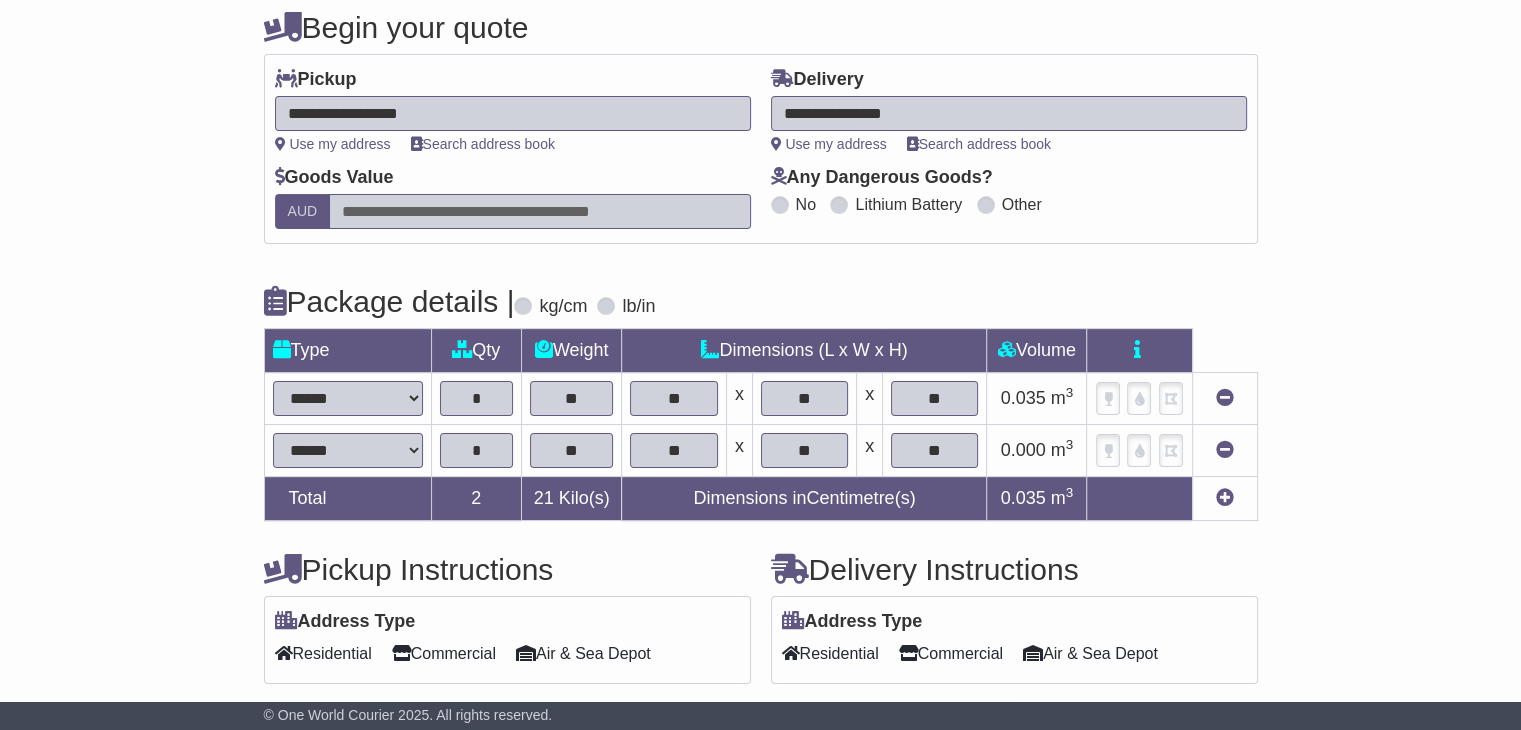 type on "**" 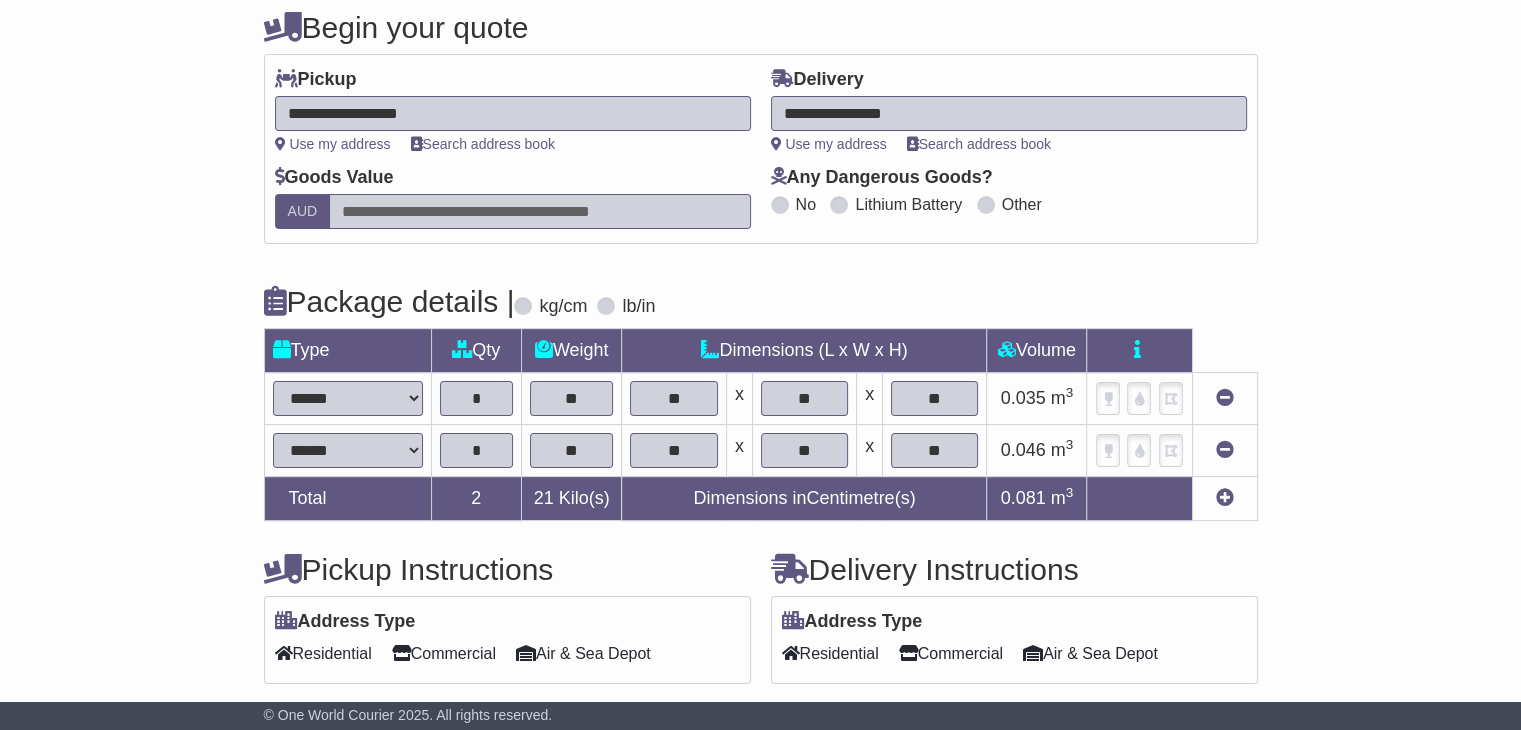 click at bounding box center (1225, 497) 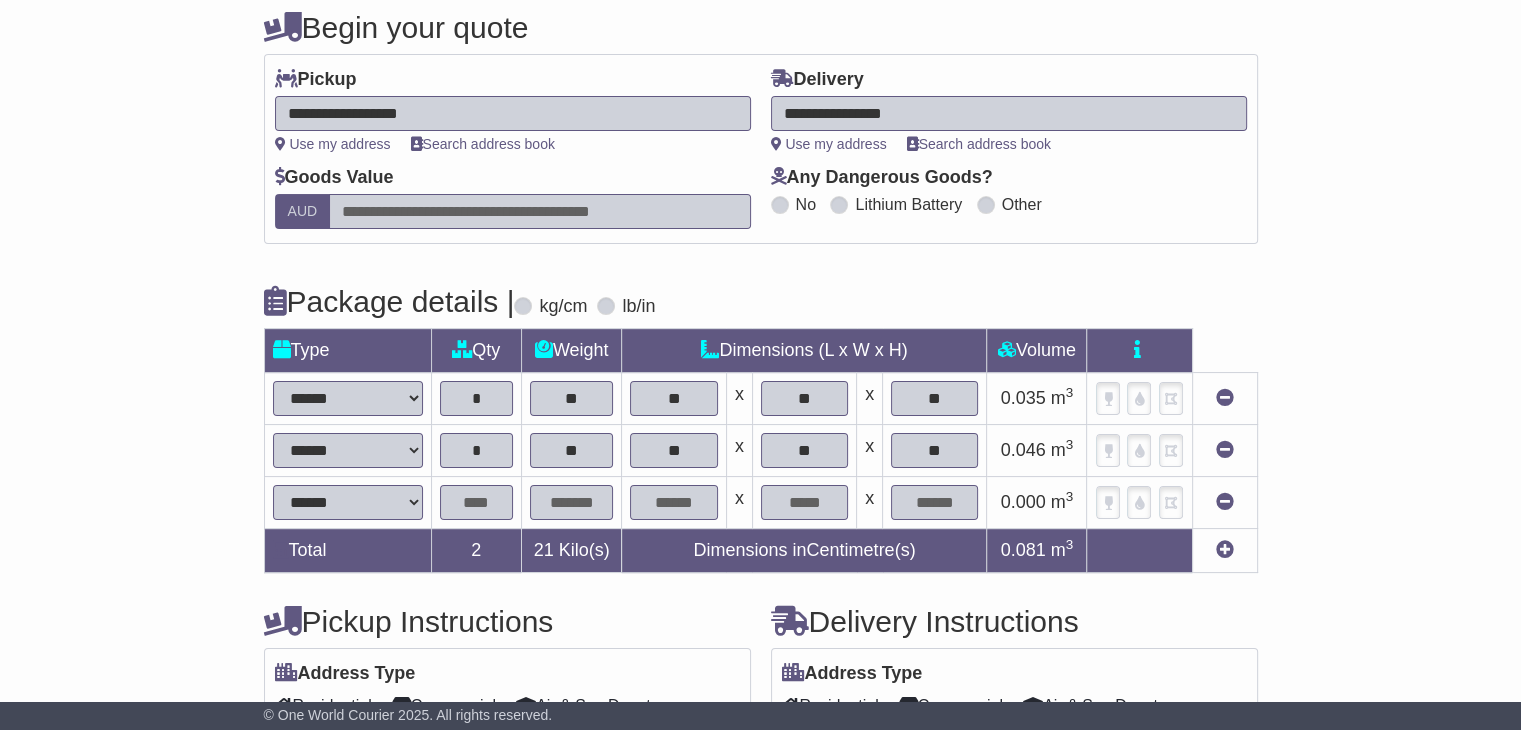 click at bounding box center [476, 502] 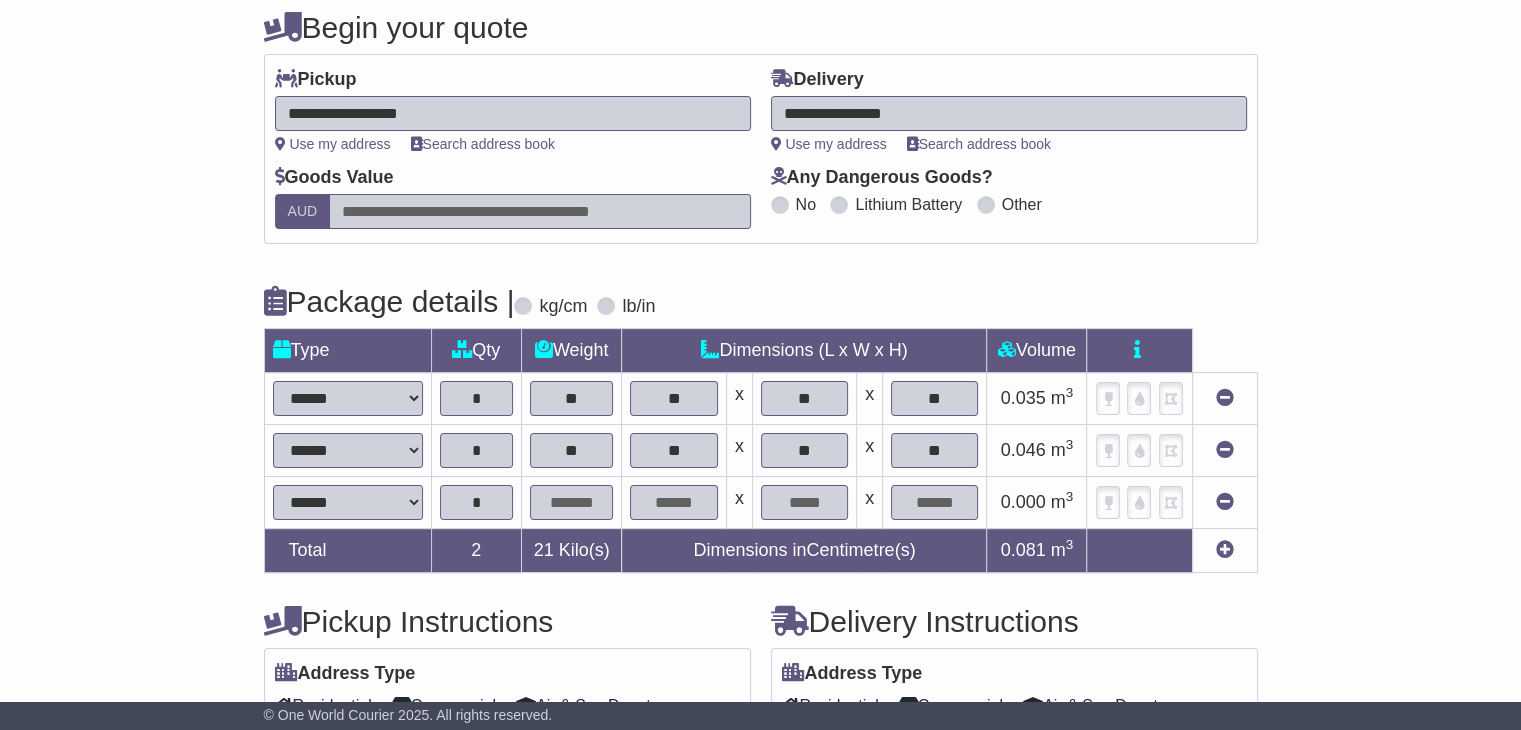 type on "*" 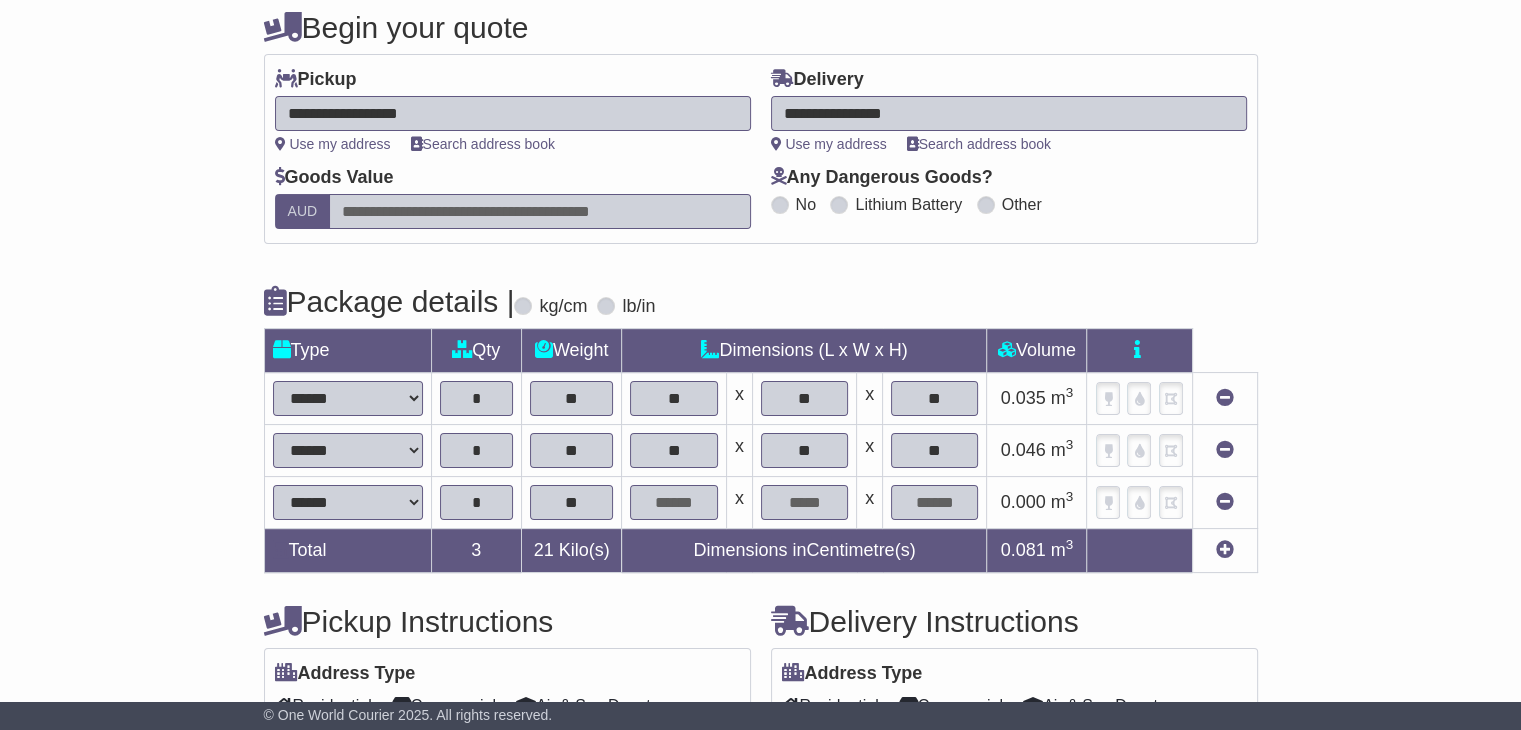 type on "**" 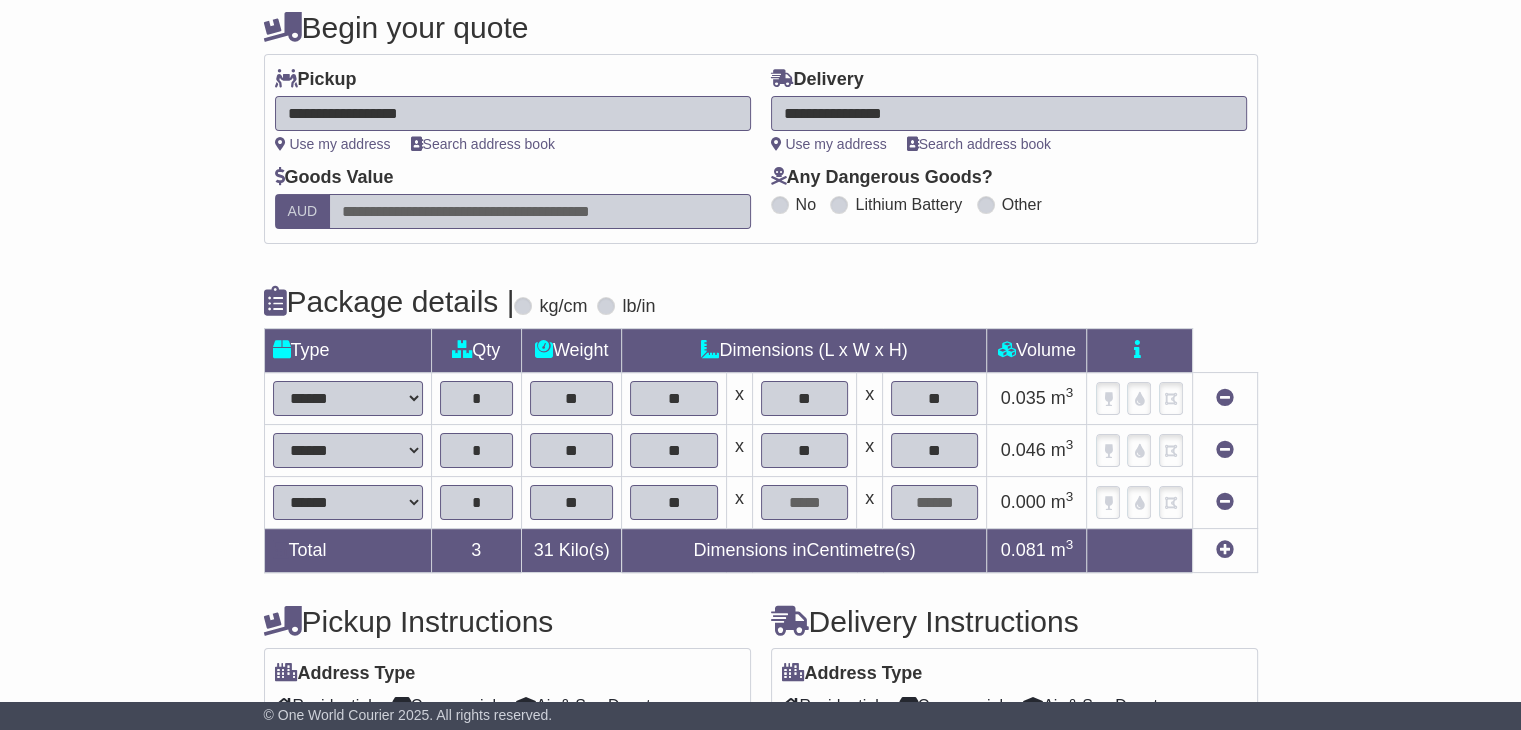 type on "**" 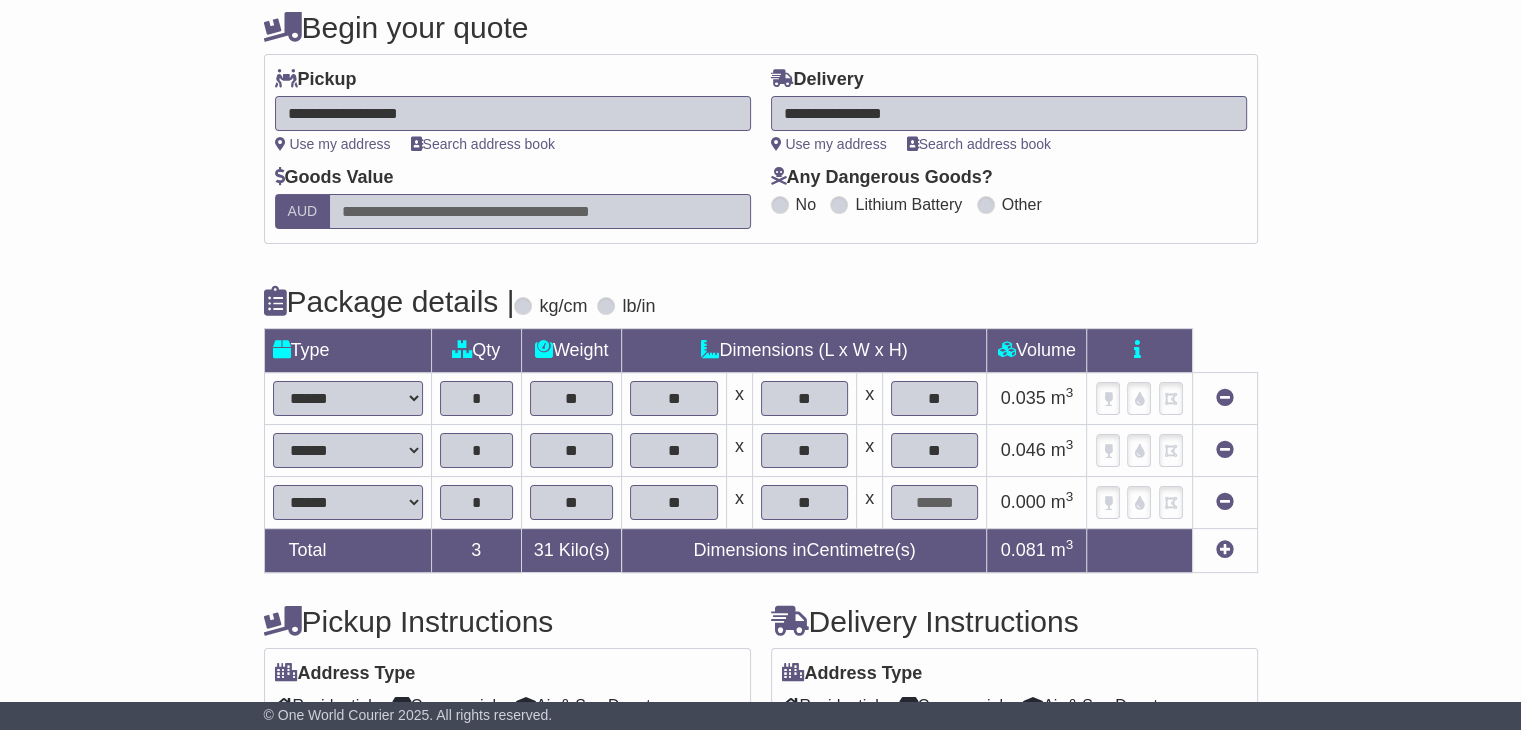 type on "**" 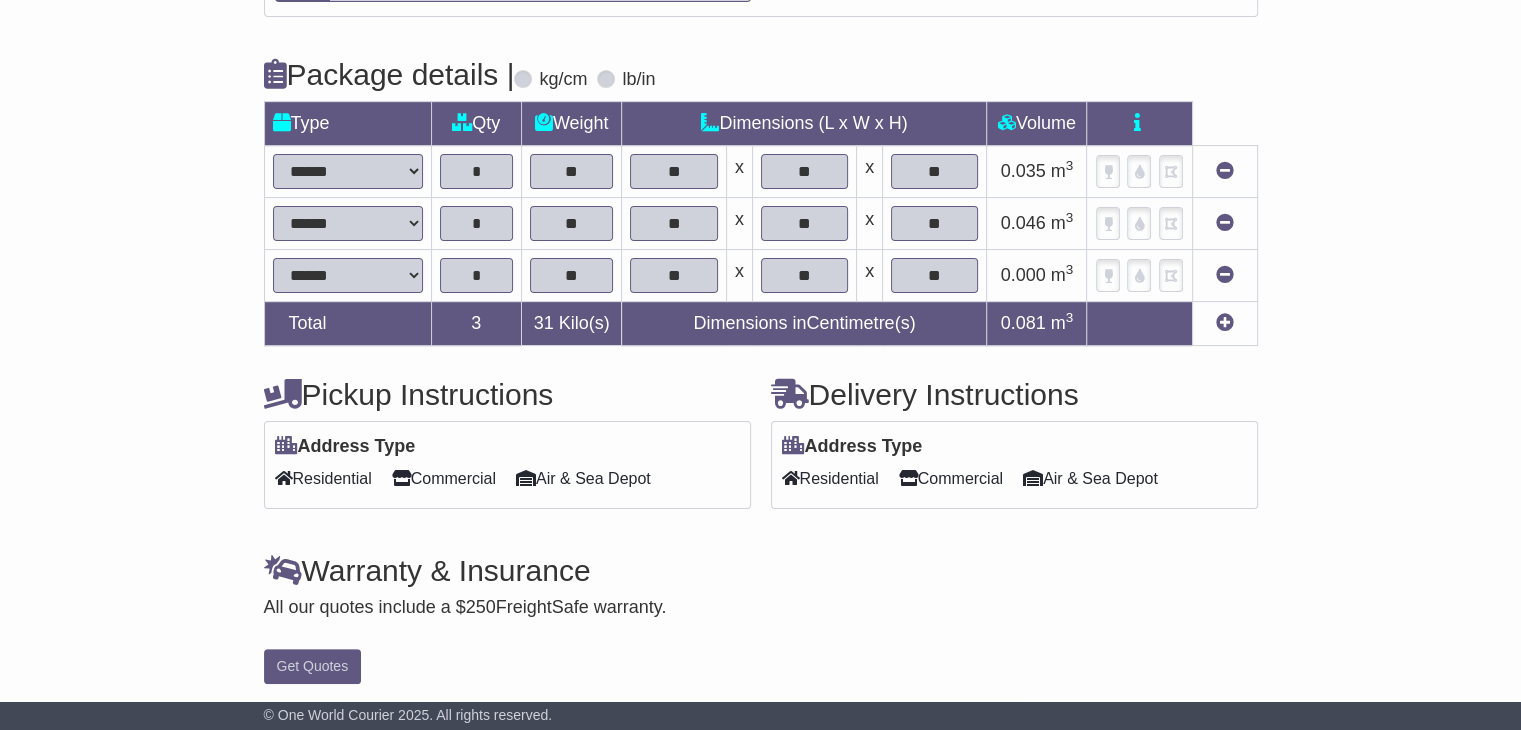 scroll, scrollTop: 428, scrollLeft: 0, axis: vertical 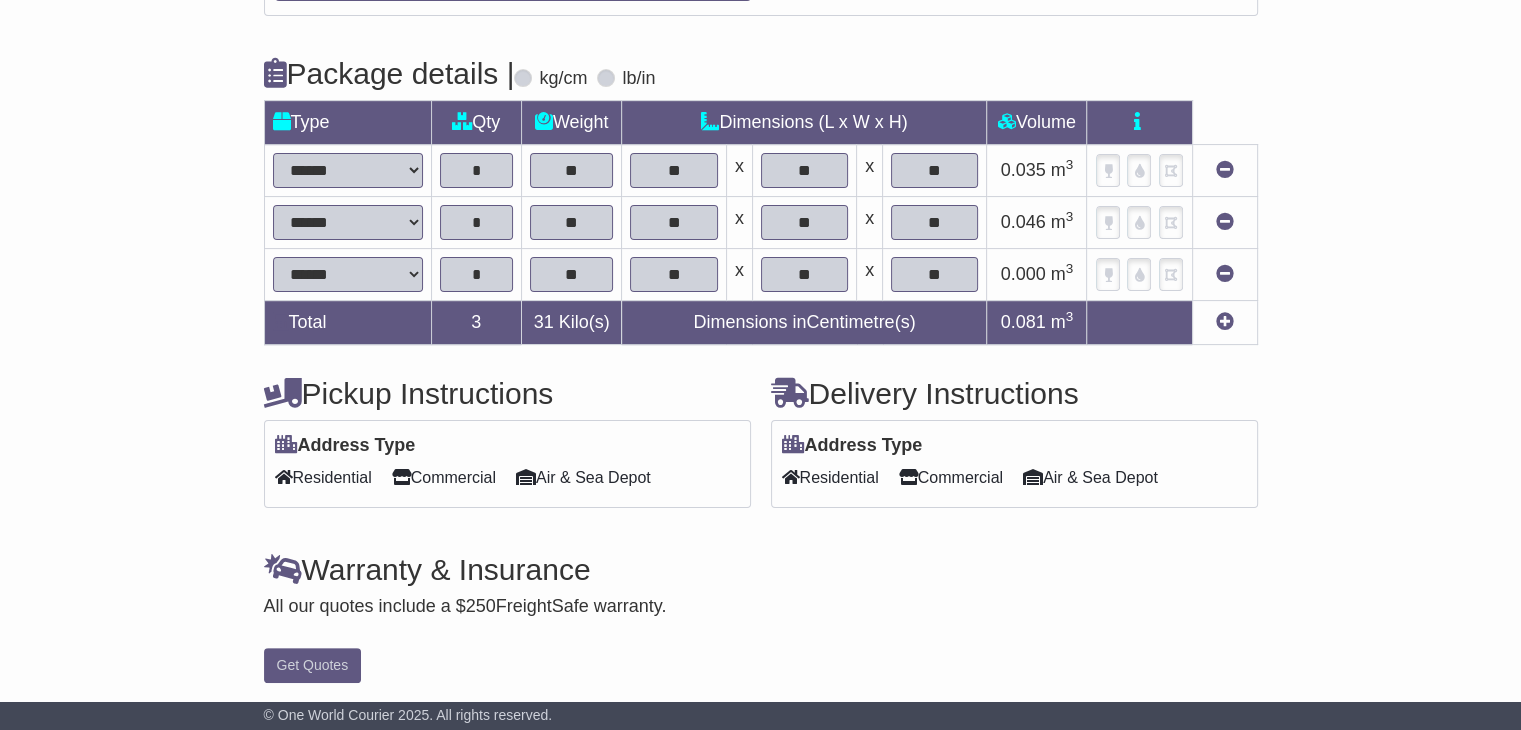type on "**" 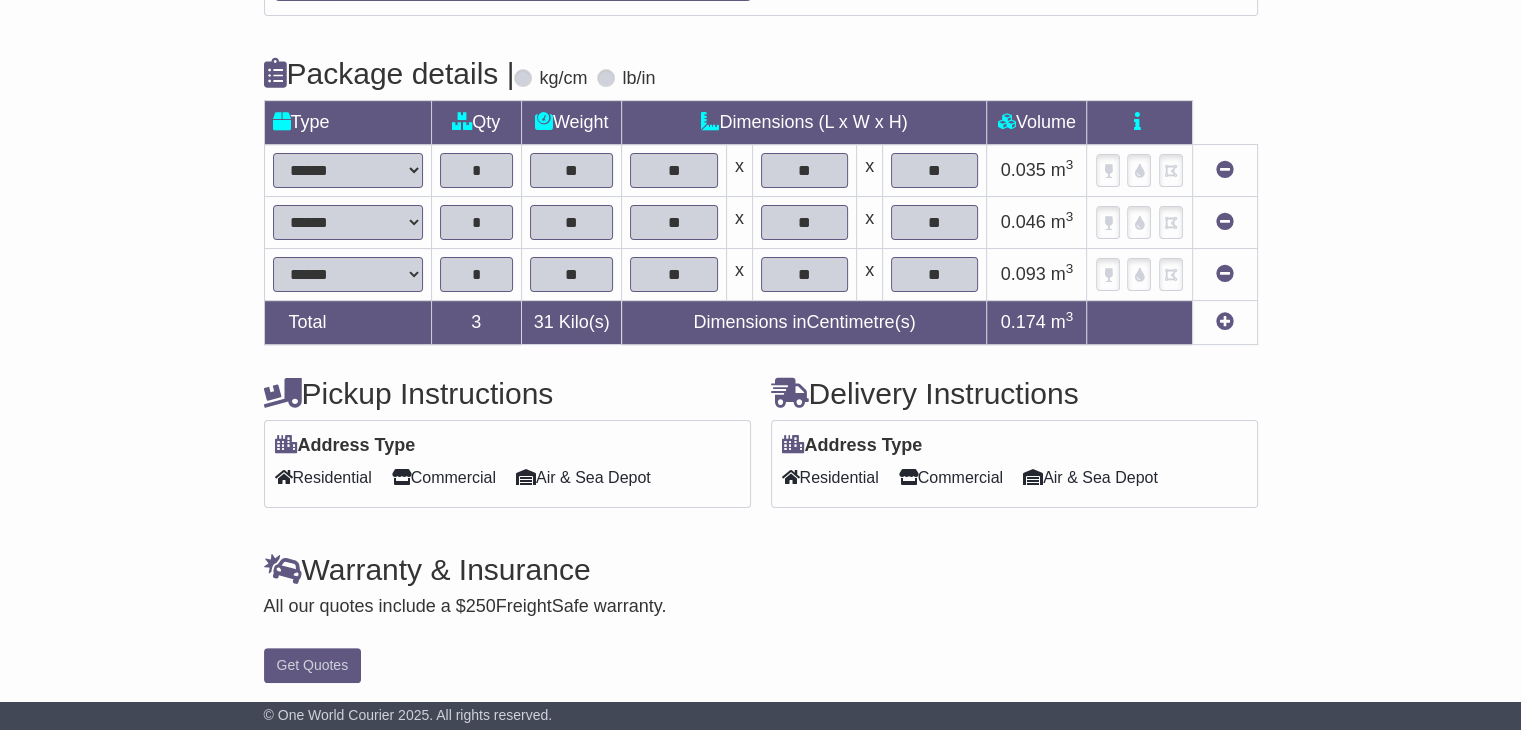 click on "Commercial" at bounding box center [951, 477] 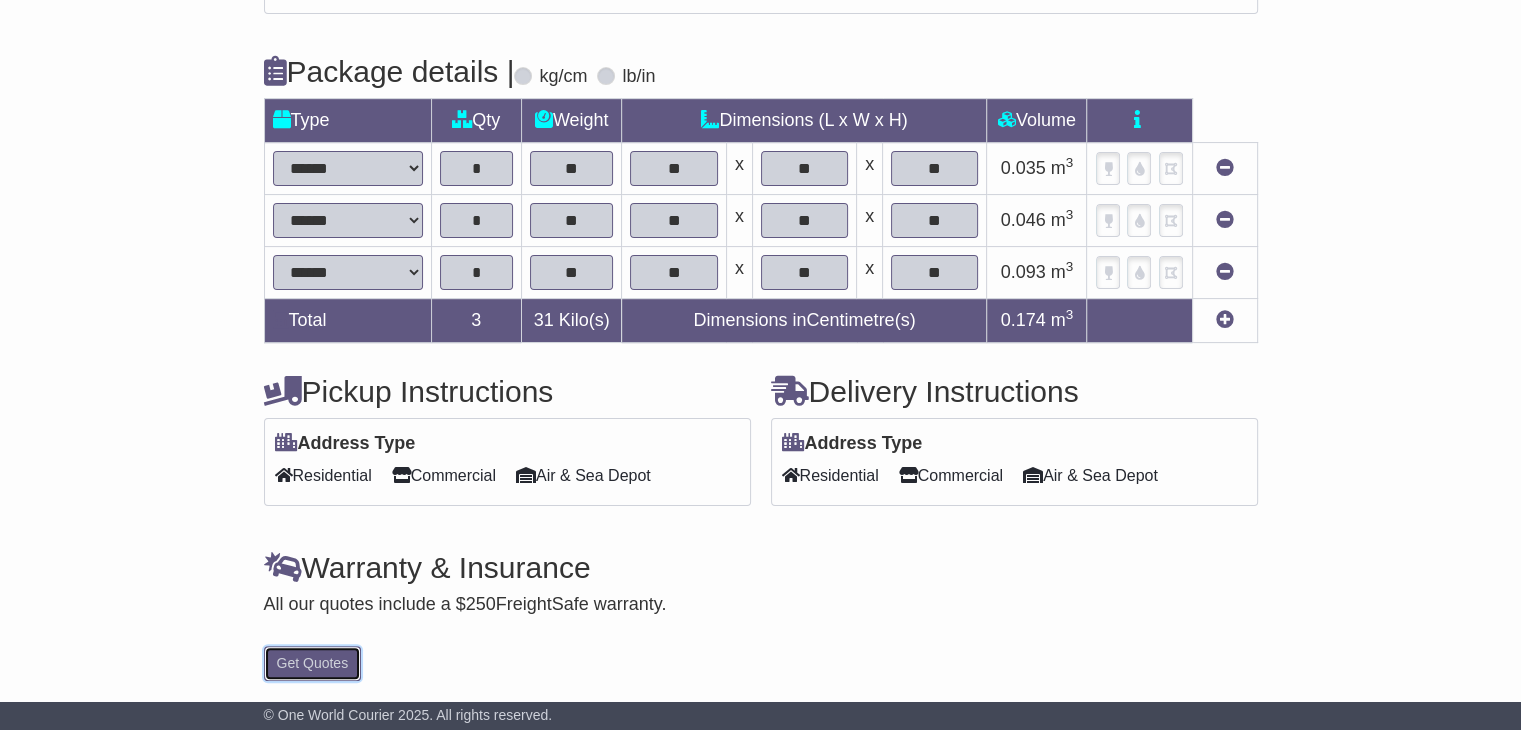 click on "Get Quotes" at bounding box center (313, 663) 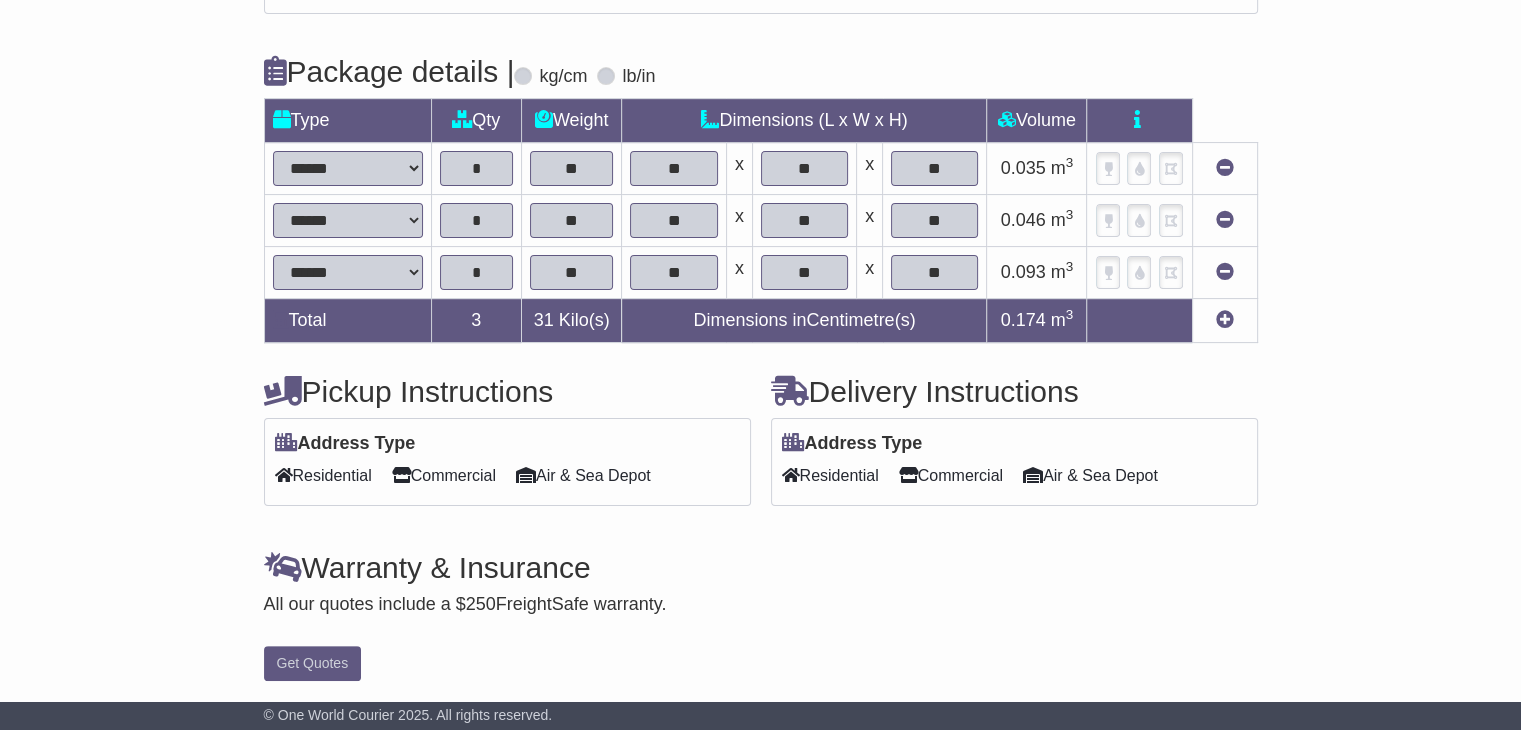 scroll, scrollTop: 0, scrollLeft: 0, axis: both 